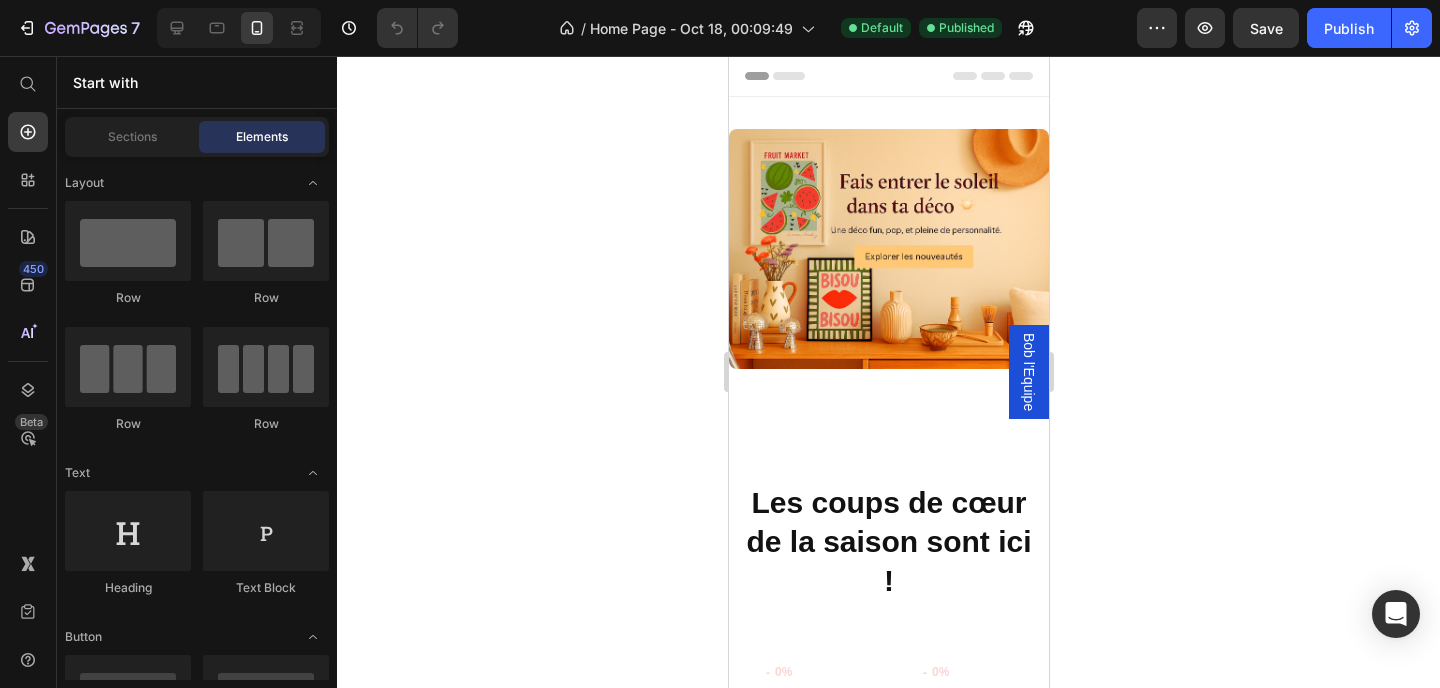 scroll, scrollTop: 0, scrollLeft: 0, axis: both 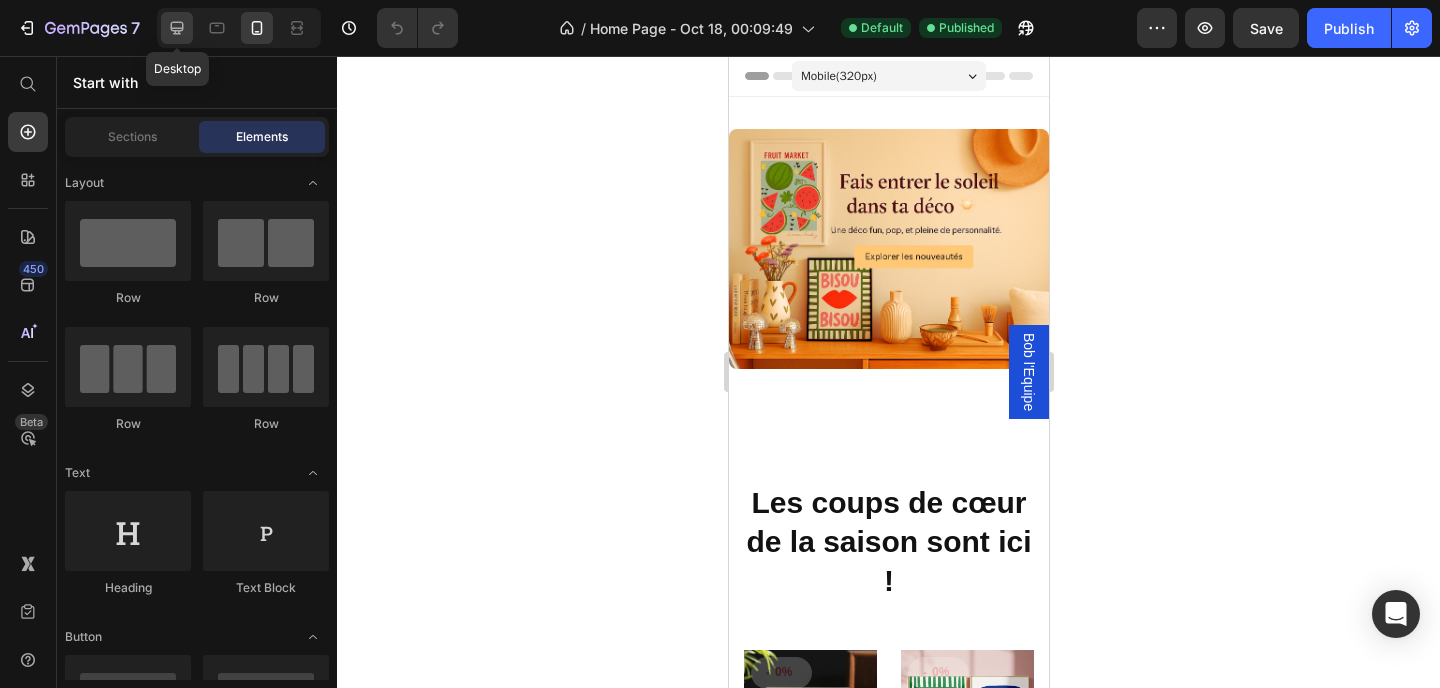 click 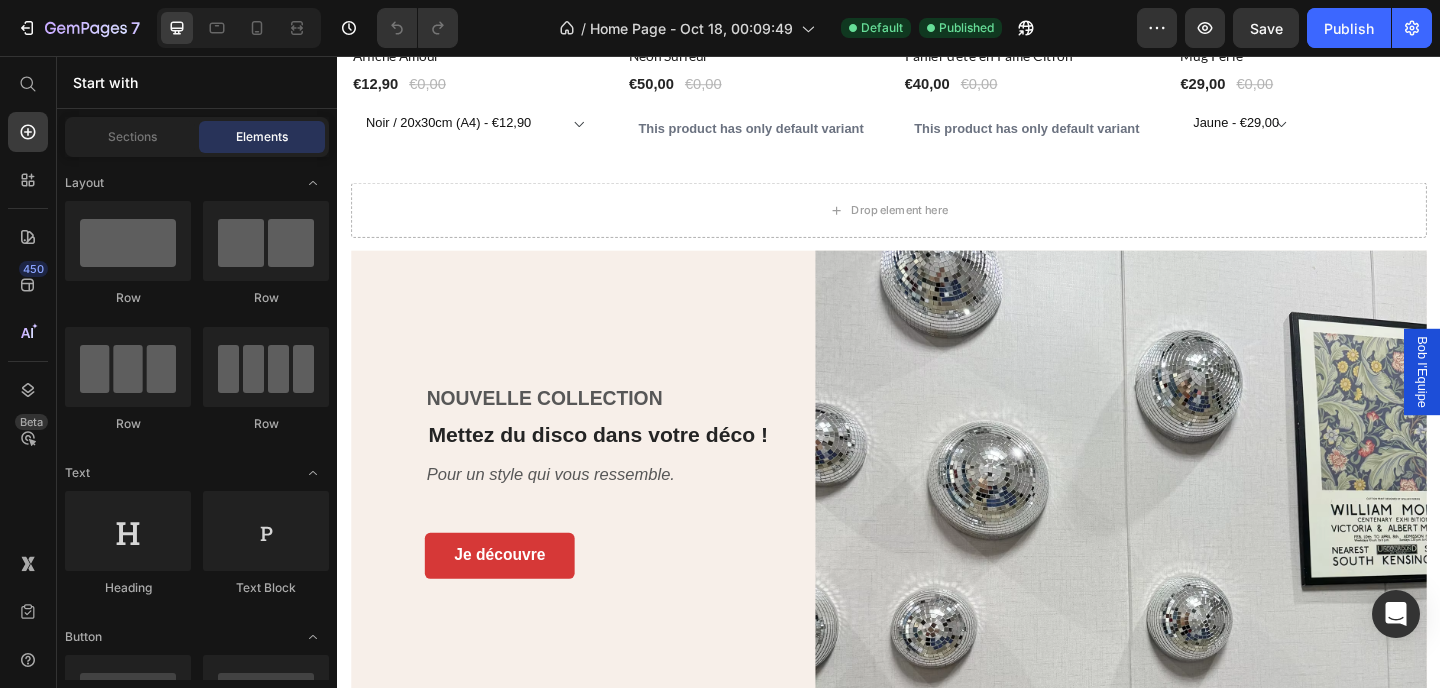 scroll, scrollTop: 2994, scrollLeft: 0, axis: vertical 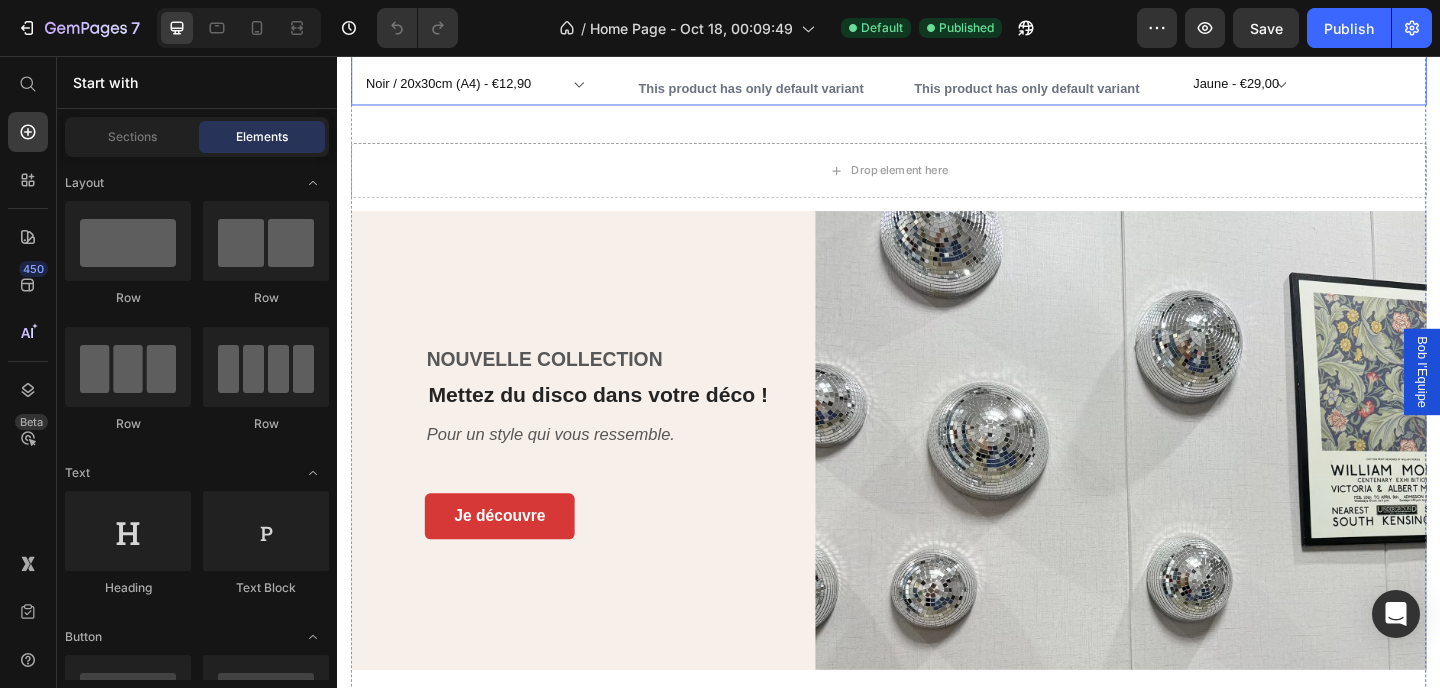 drag, startPoint x: 1230, startPoint y: 211, endPoint x: 1246, endPoint y: 215, distance: 16.492422 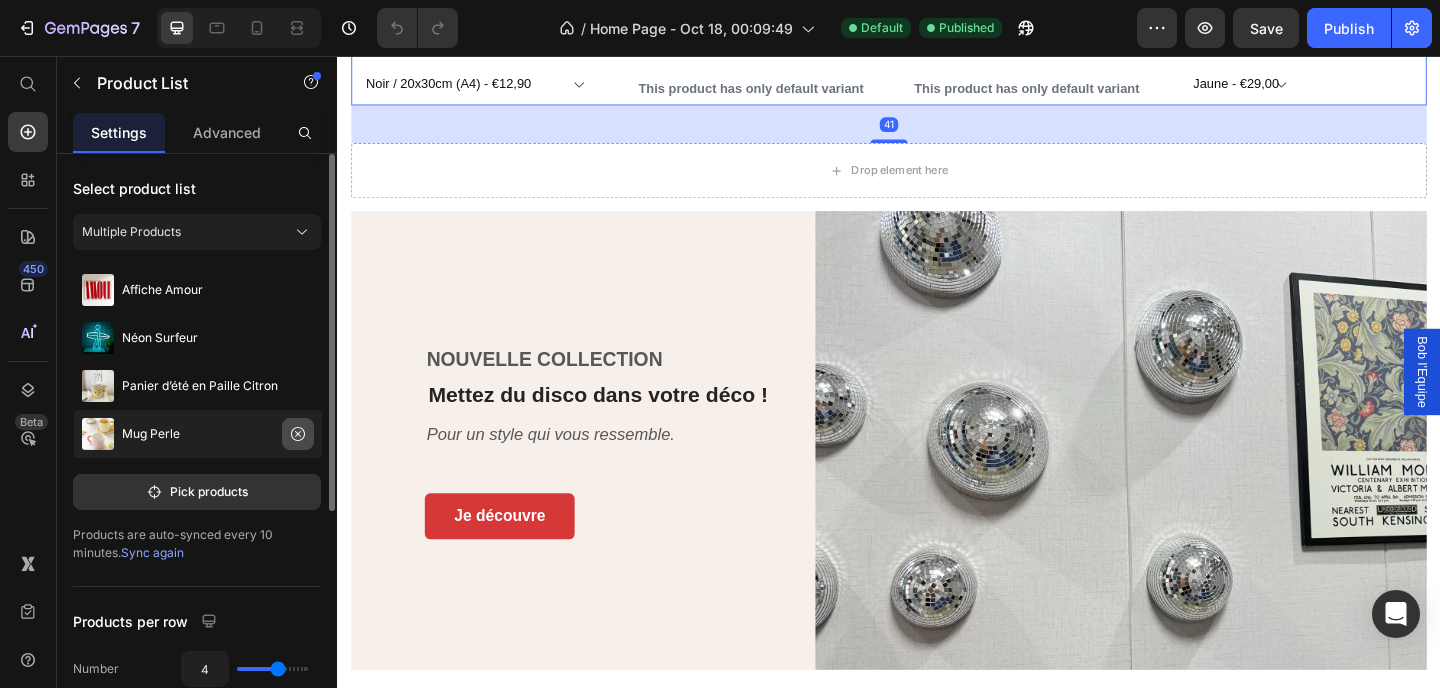 click 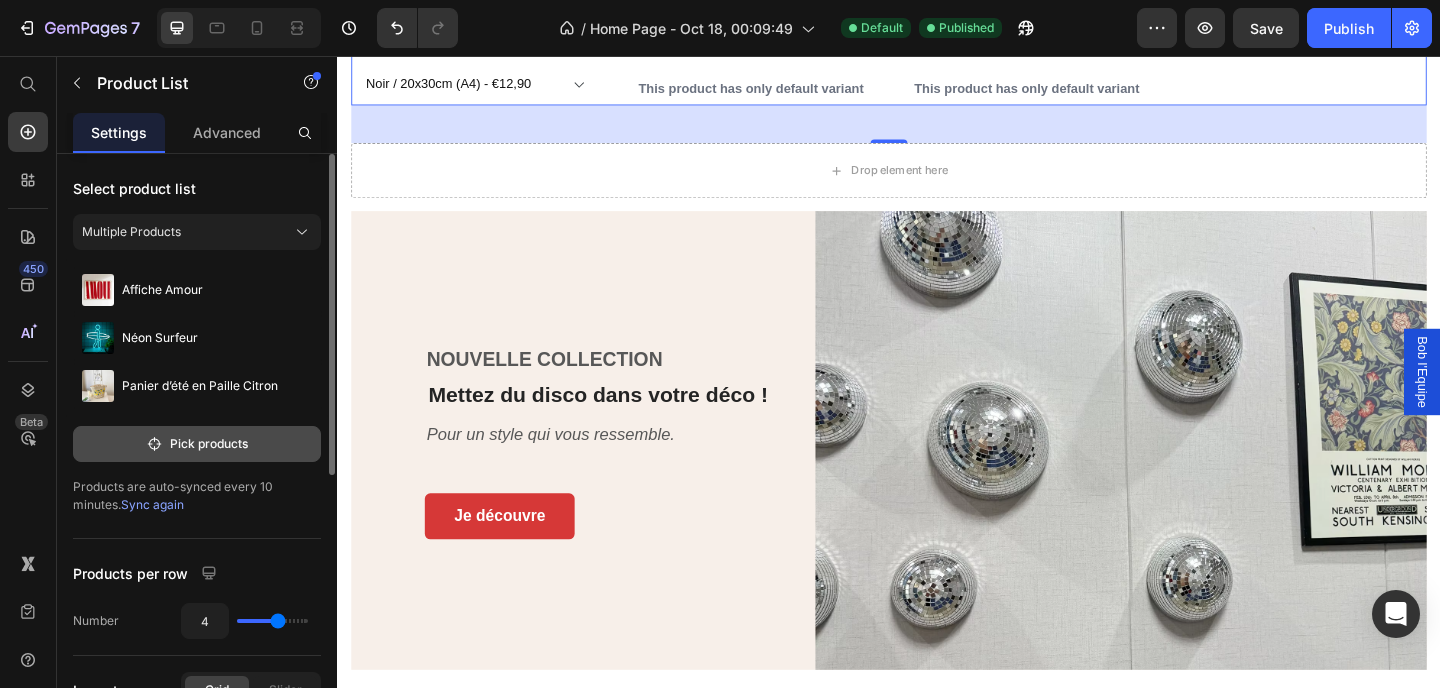 click on "Pick products" at bounding box center [197, 444] 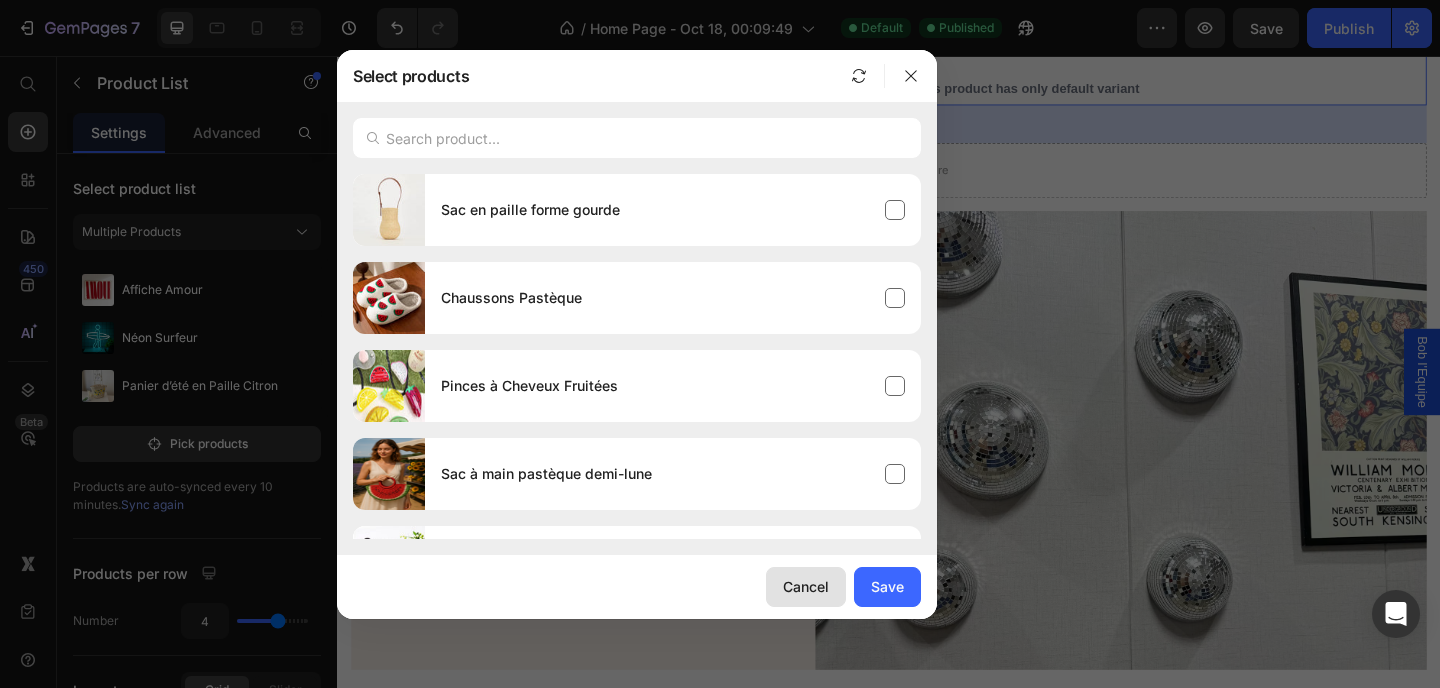 click on "Cancel" at bounding box center [806, 586] 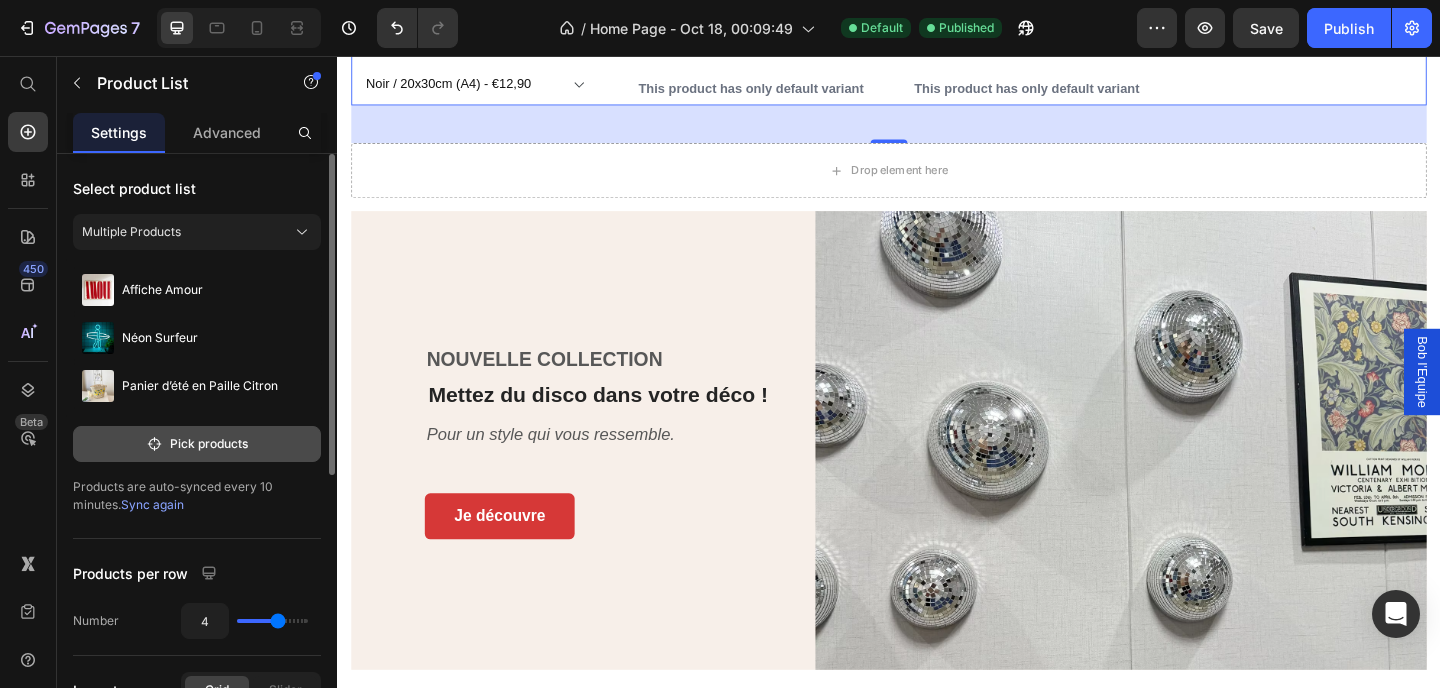 click on "Pick products" at bounding box center (197, 444) 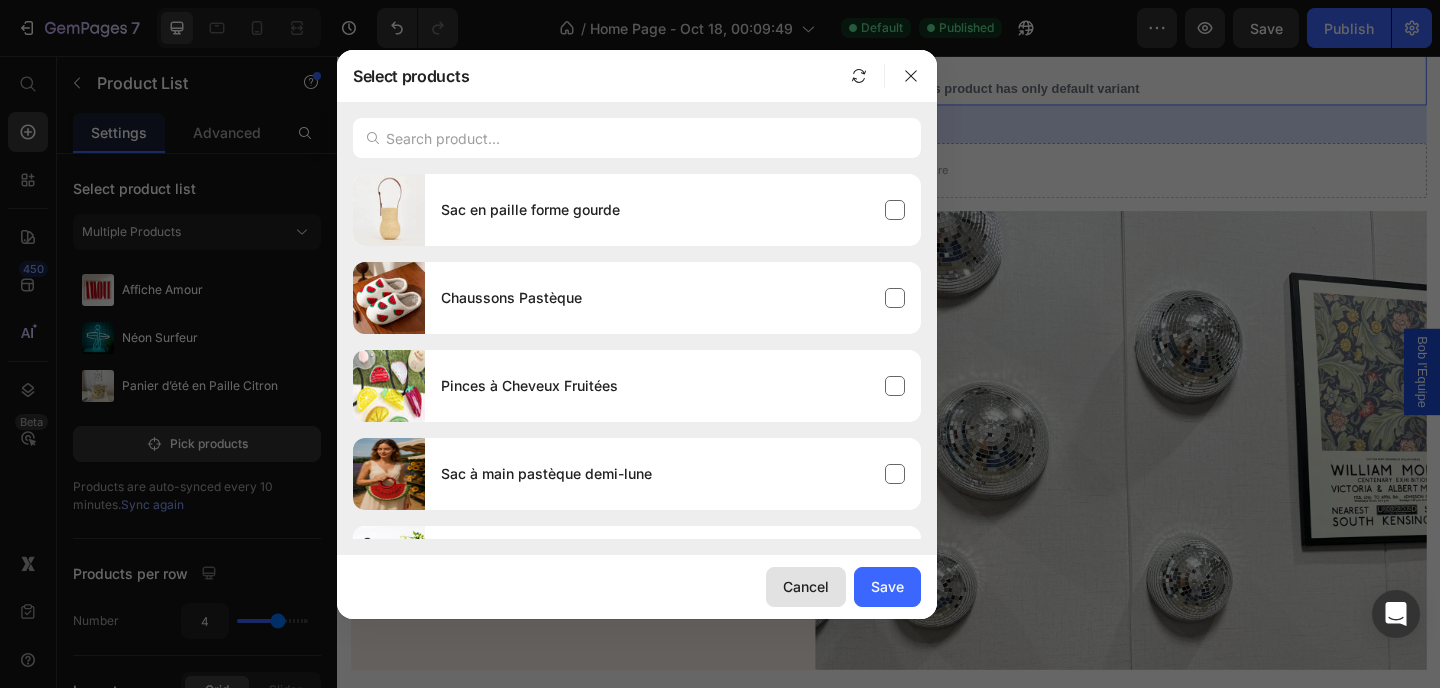 click on "Cancel" at bounding box center (806, 586) 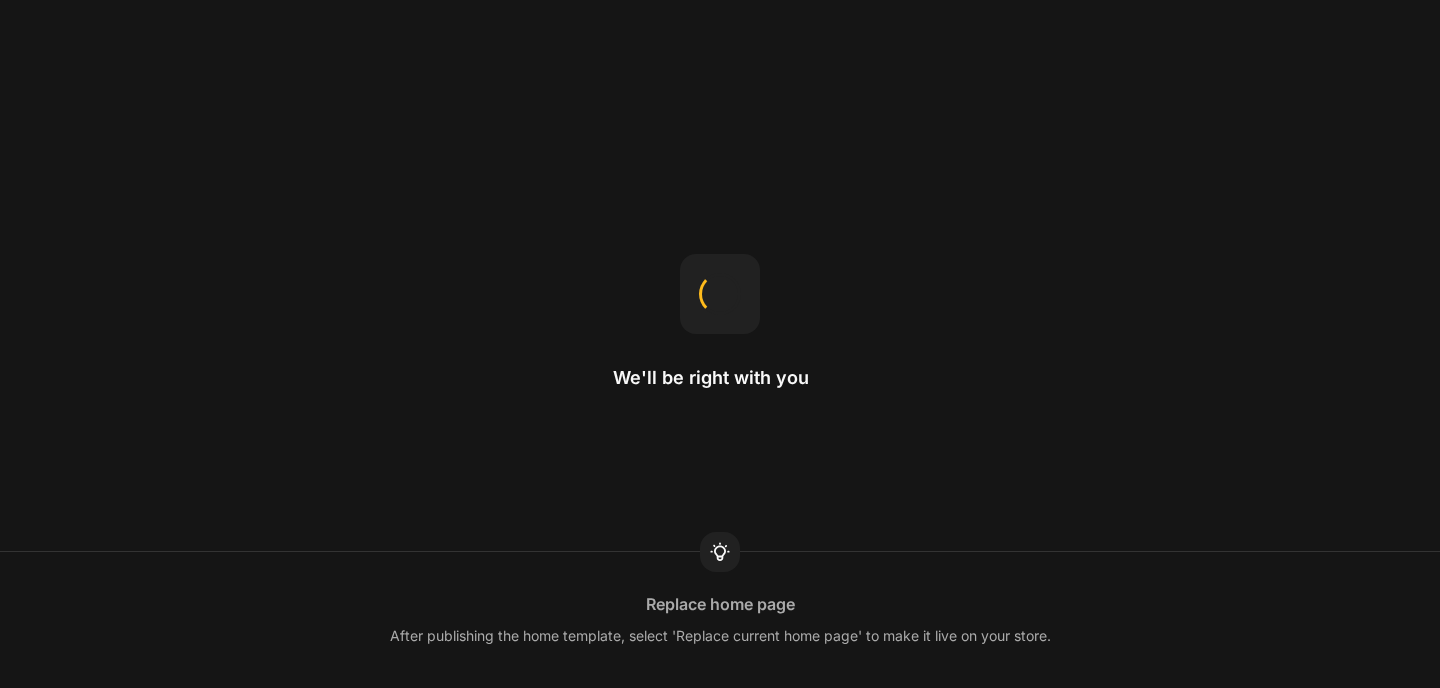 scroll, scrollTop: 0, scrollLeft: 0, axis: both 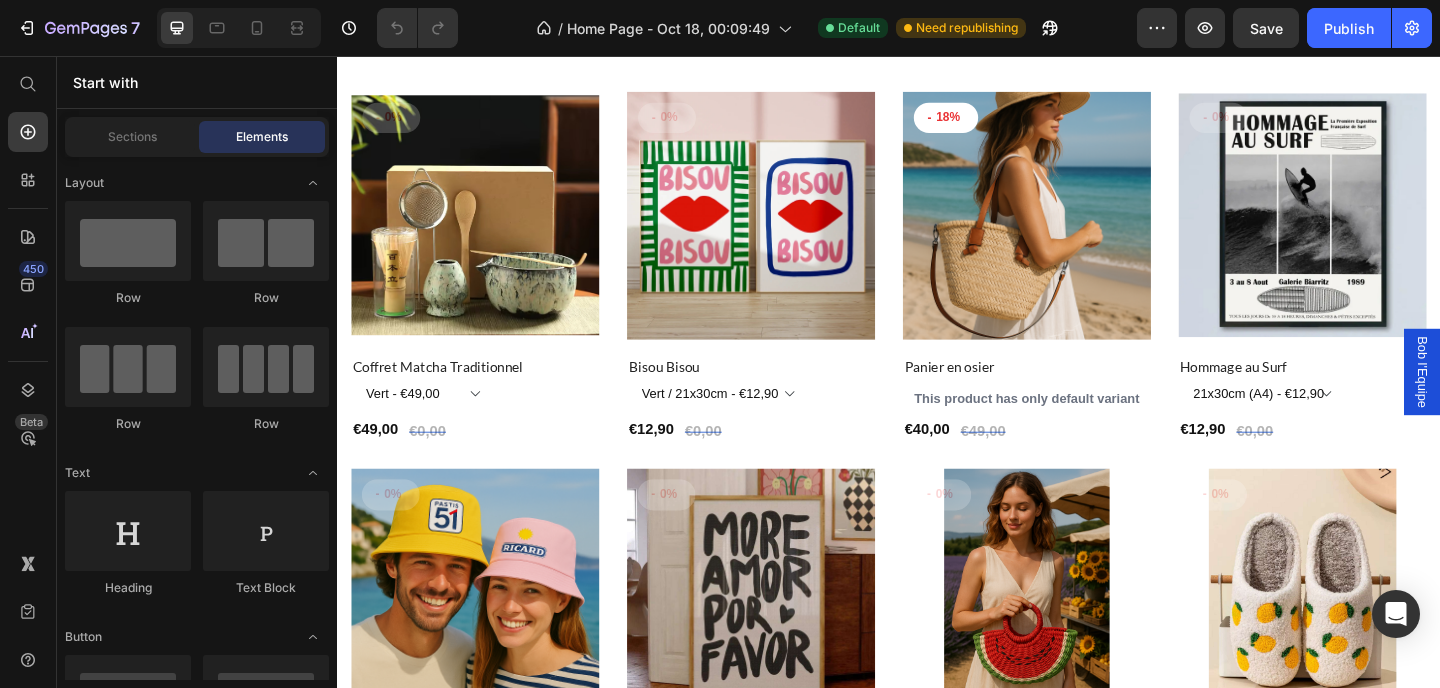 click on "Bob l'Equipe" at bounding box center [1517, 400] 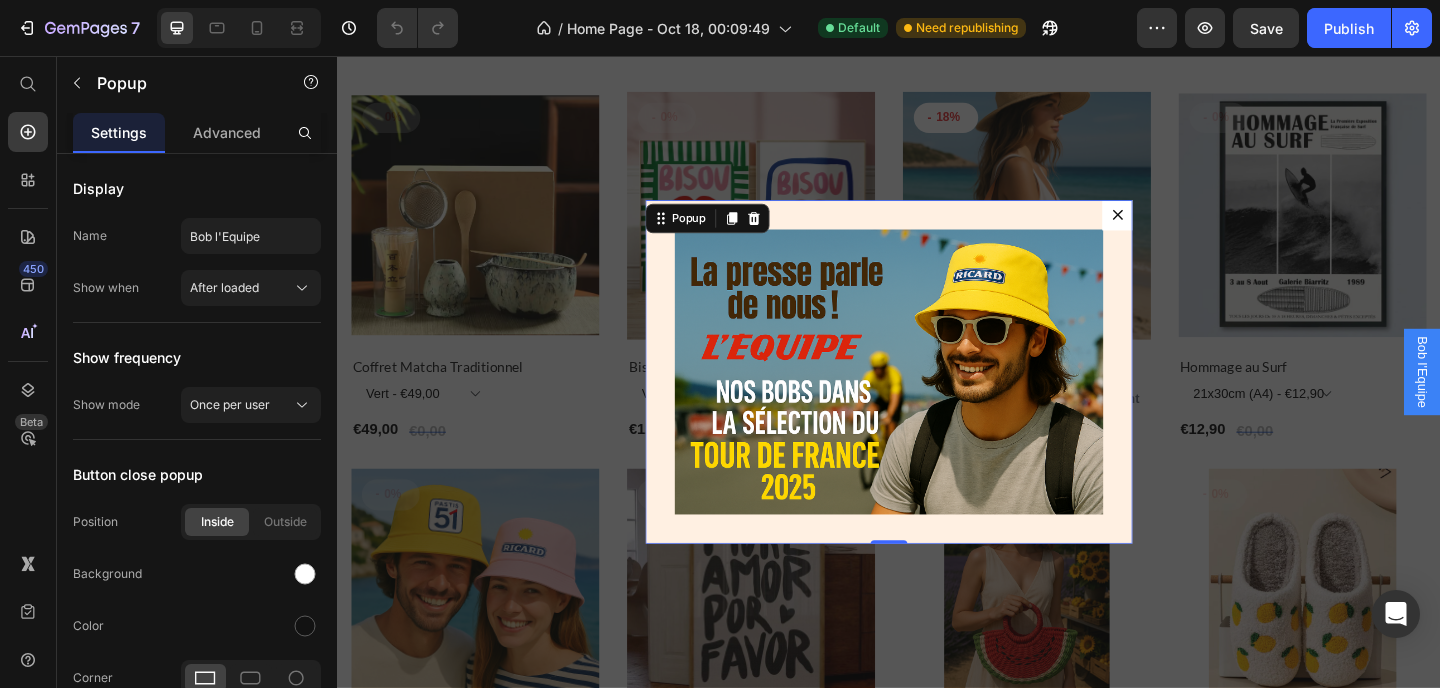 click 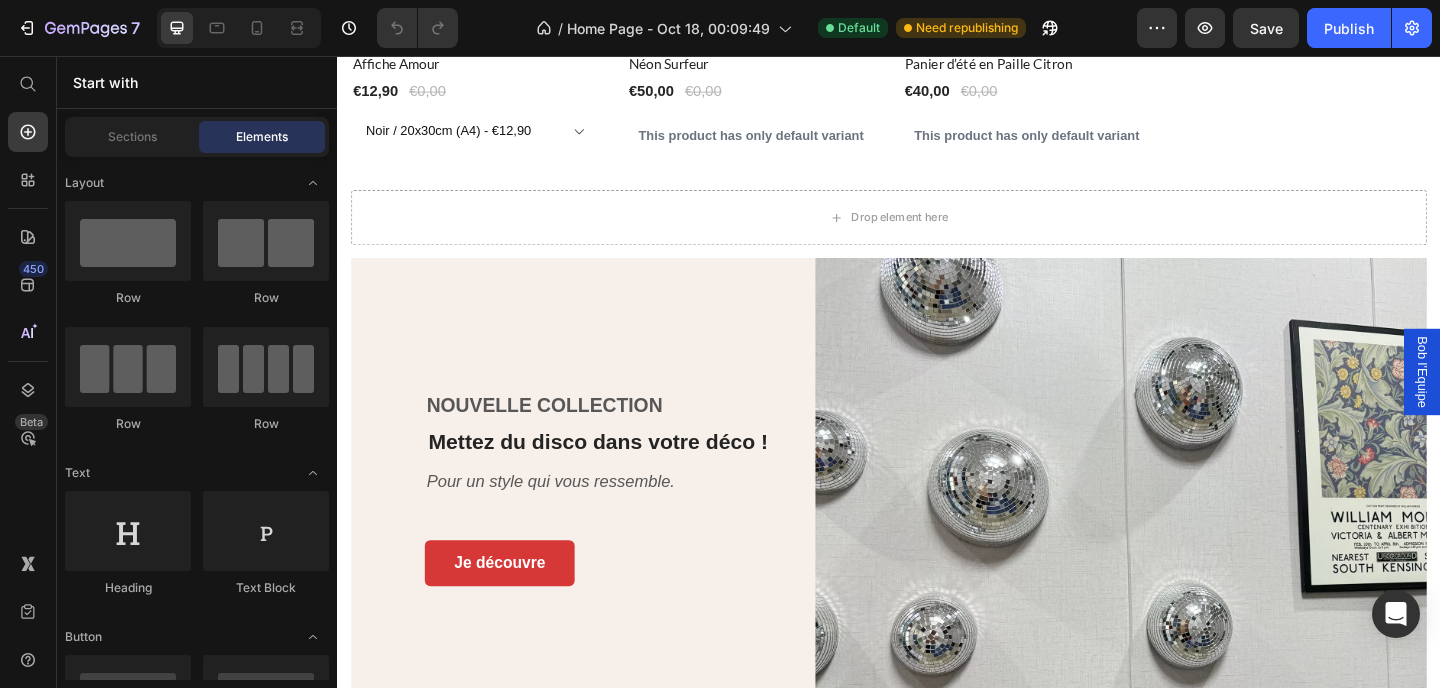 scroll, scrollTop: 2948, scrollLeft: 0, axis: vertical 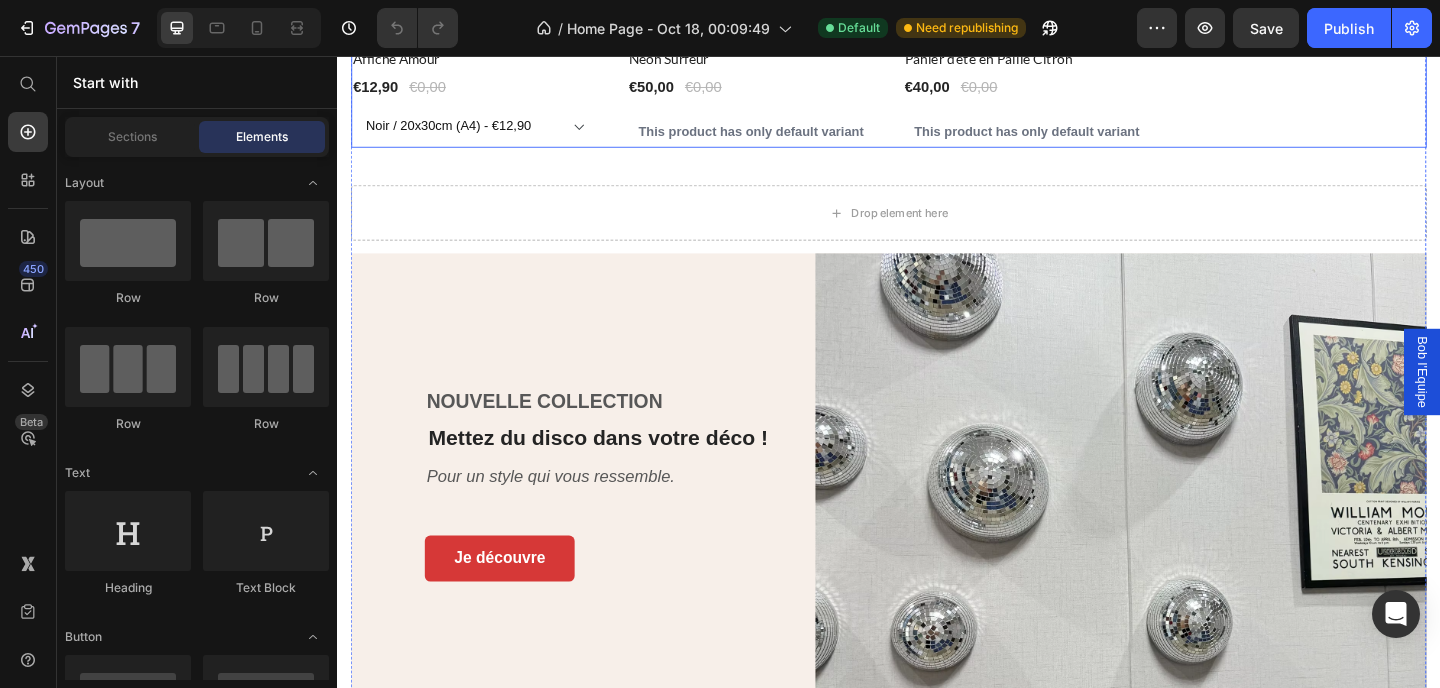 click on "Row Product Images Row Affiche Amour Product Title €12,90 Product Price €0,00 Product Price Row Noir / 20x30cm (A4) - €12,90  Noir / 30x40cm (A3) - €16,90  Noir / 50x70cm - €24,90  Rouge / 20x30cm (A4) - €12,90  Rouge / 30x40cm (A3) - €16,90  Rouge / 50x70cm - €24,90  Rose / 20x30cm (A4) - €12,90  Rose / 30x40cm (A3) - €16,90  Rose / 50x70cm - €24,90  Rouge & Noir / 20x30cm (A4) - €12,90  Rouge & Noir / 30x40cm (A3) - €16,90  Rouge & Noir / 50x70cm - €24,90  Product Variants & Swatches Row
Row Product Images Row Néon Surfeur Product Title €50,00 Product Price €0,00 Product Price Row This product has only default variant Product Variants & Swatches Row
Row Product Images Row Panier d’été en Paille Citron Product Title €40,00 Product Price €0,00 Product Price Row This product has only default variant Product Variants & Swatches Row" at bounding box center [937, -42] 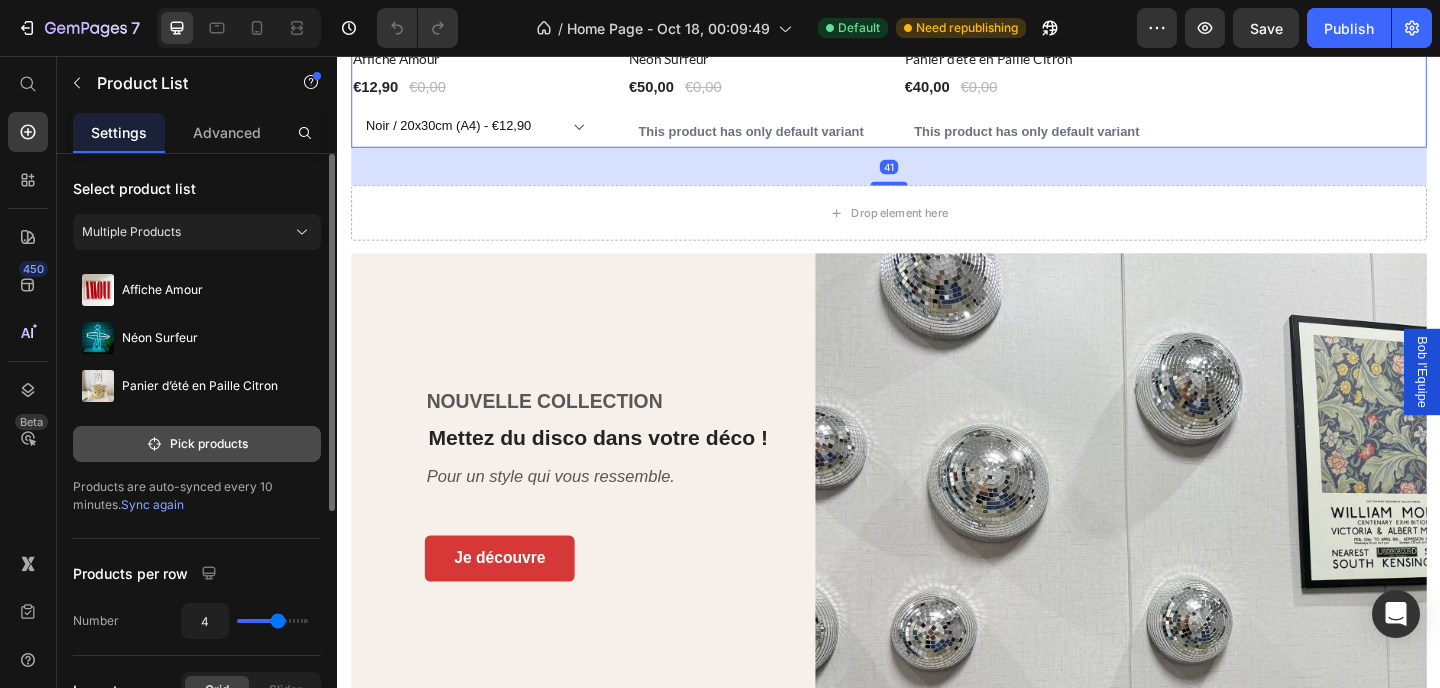 click on "Pick products" at bounding box center [197, 444] 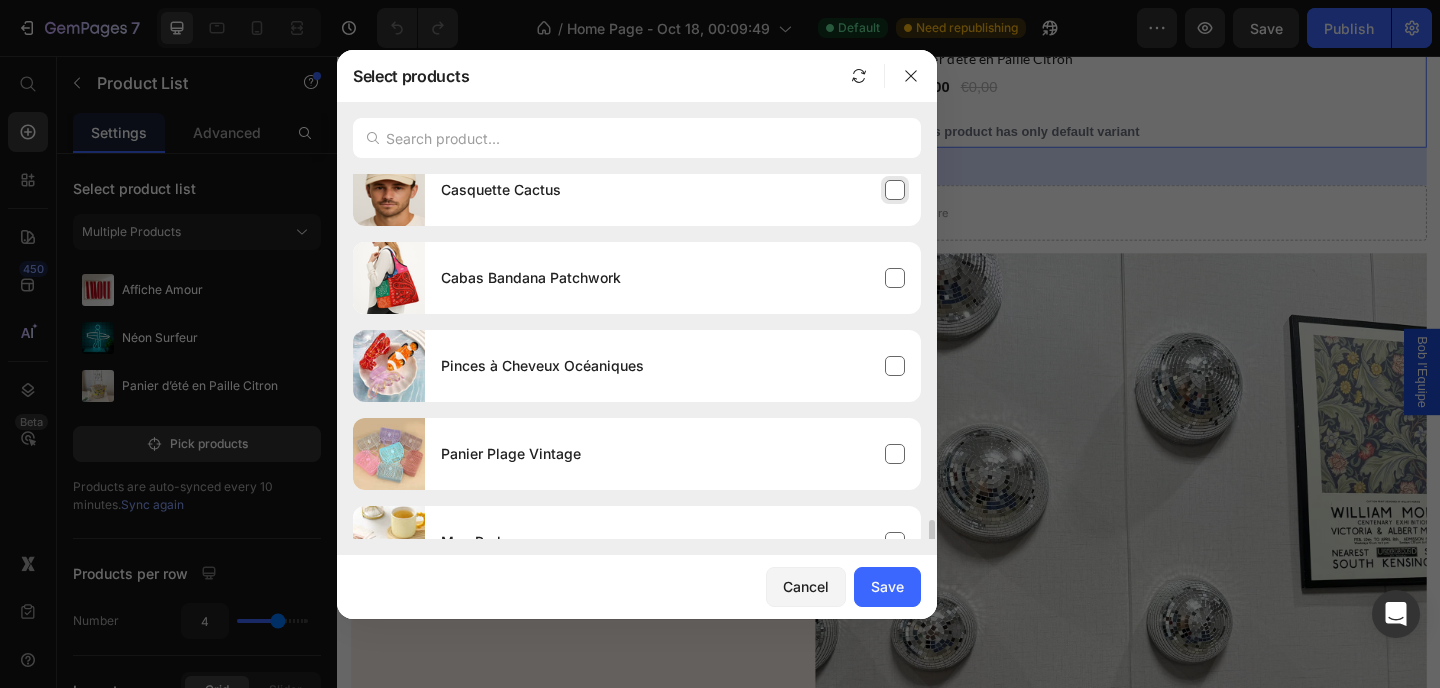 scroll, scrollTop: 885, scrollLeft: 0, axis: vertical 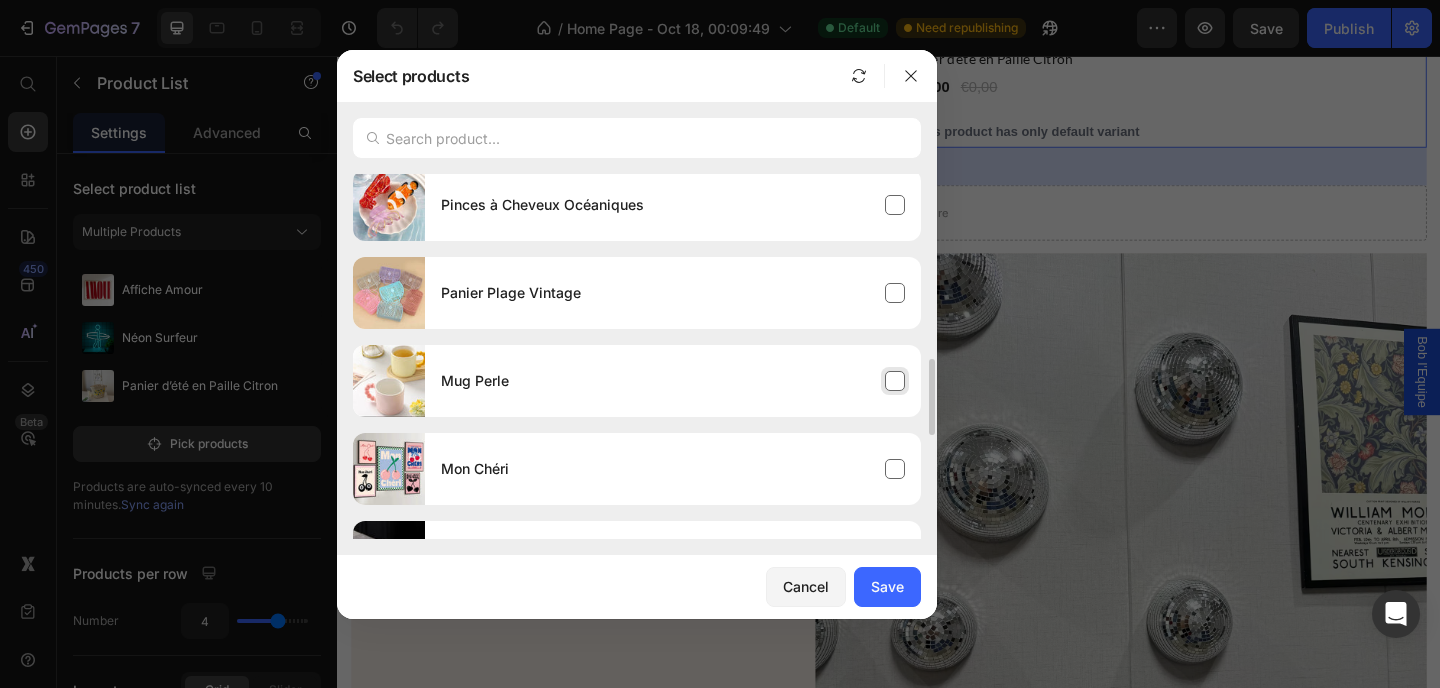 click on "Mug Perle" at bounding box center [673, 381] 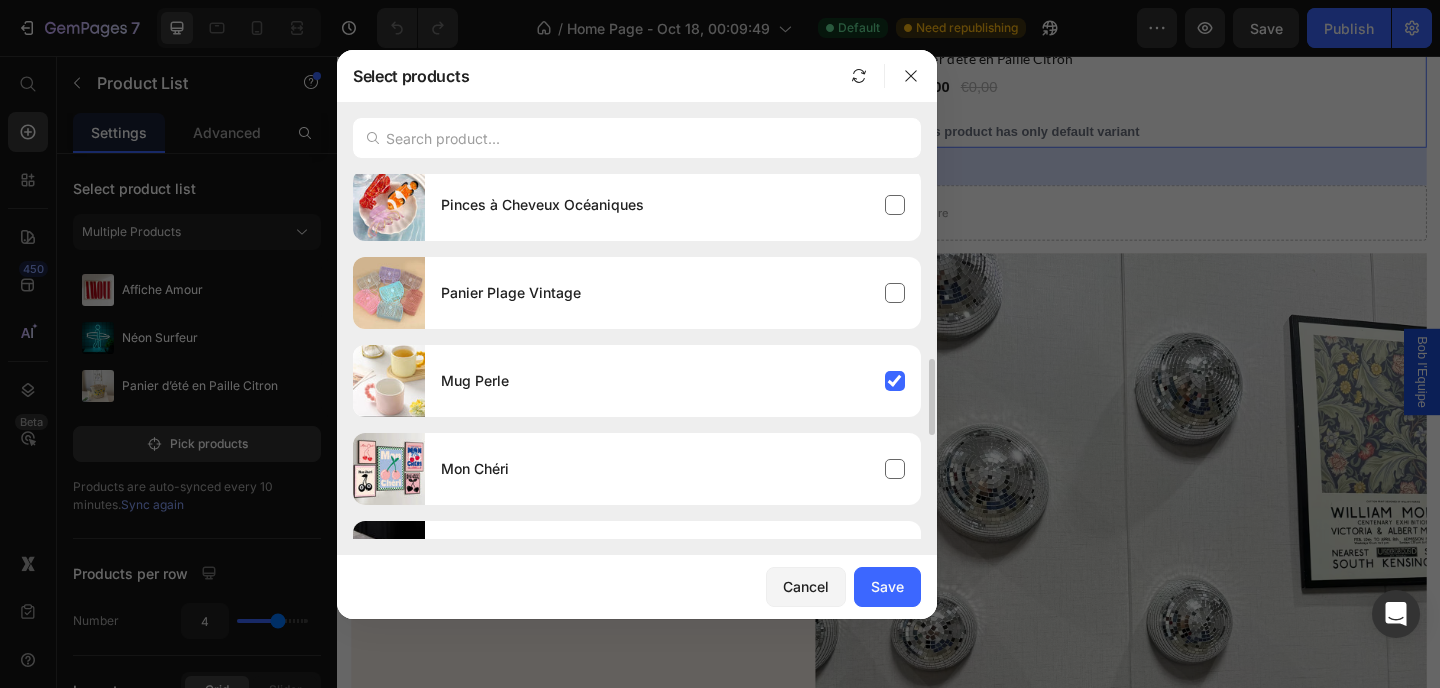 click on "Save" at bounding box center (887, 586) 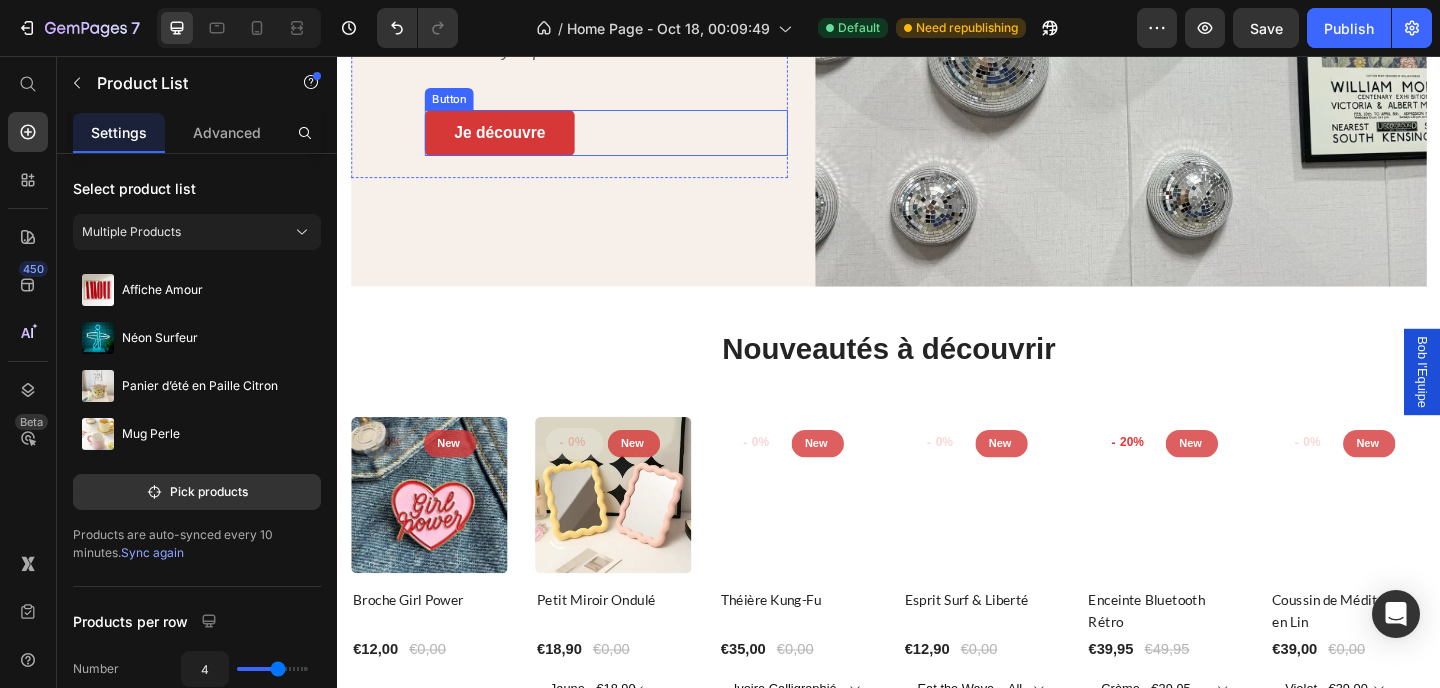 scroll, scrollTop: 4078, scrollLeft: 0, axis: vertical 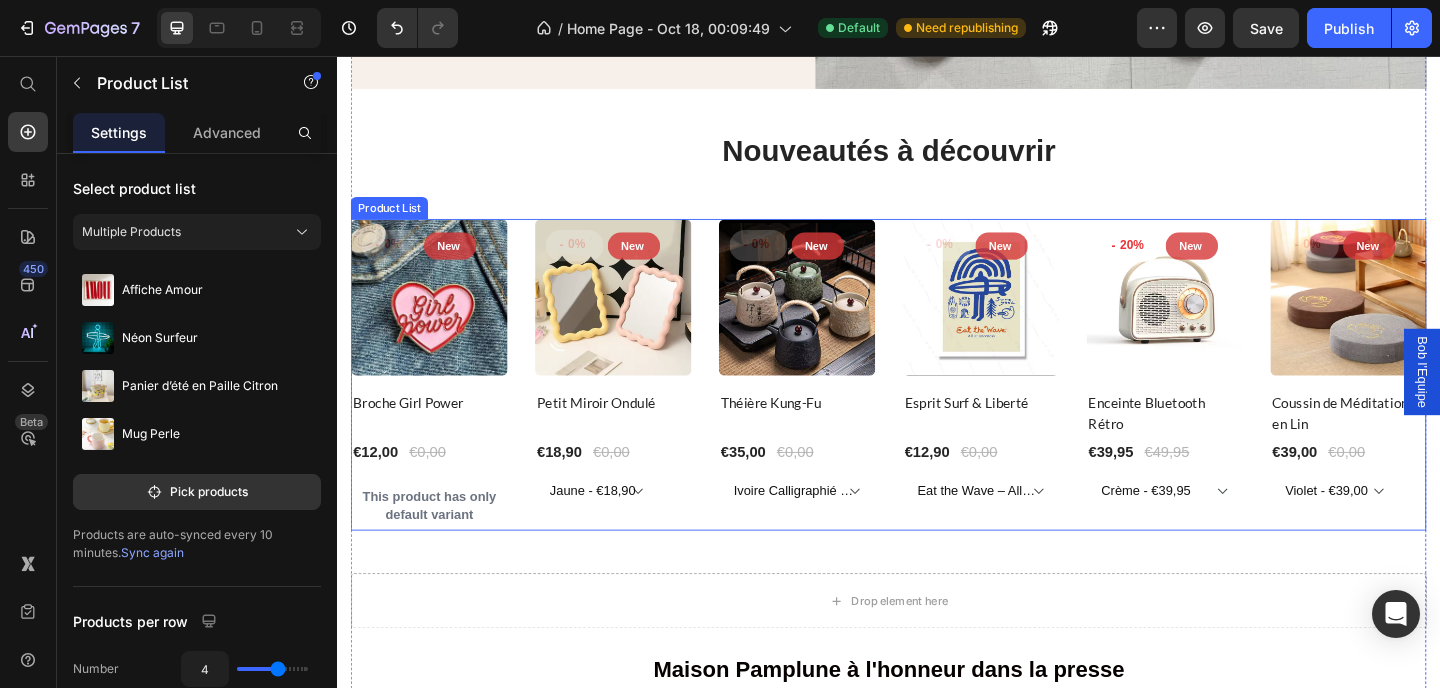 click on "- 0% Product Tag New Text block Row Row Product Images Row Broche Girl Power Product Title €12,00 Product Price €0,00 Product Price Row This product has only default variant Product Variants & Swatches Row - 0% Product Tag New Text block Row Row Product Images Row Petit Miroir Ondulé Product Title €18,90 Product Price €0,00 Product Price Row Jaune - €18,90  Rose - €18,90  Vert - €18,90  Blanc - €18,90  Product Variants & Swatches Row - 0% Product Tag New Text block Row Row Product Images Row Théière Kung-Fu Product Title €35,00 Product Price €0,00 Product Price Row Ivoire Calligraphié - €35,00  Vert - €35,00  Noir - €35,00  Beige - €35,00  Product Variants & Swatches Row - 0% Product Tag New Text block Row Row Product Images Row Esprit Surf & Liberté Product Title €12,90 Product Price €0,00 Product Price Row Eat the Wave – All at Onceness / 20x30cm (A4) - €12,90  Eat the Wave – All at Onceness / 30x40cm (A3) - €16,90  This Must Be the Place / 50x70cm - €24,90  -" at bounding box center [937, 403] 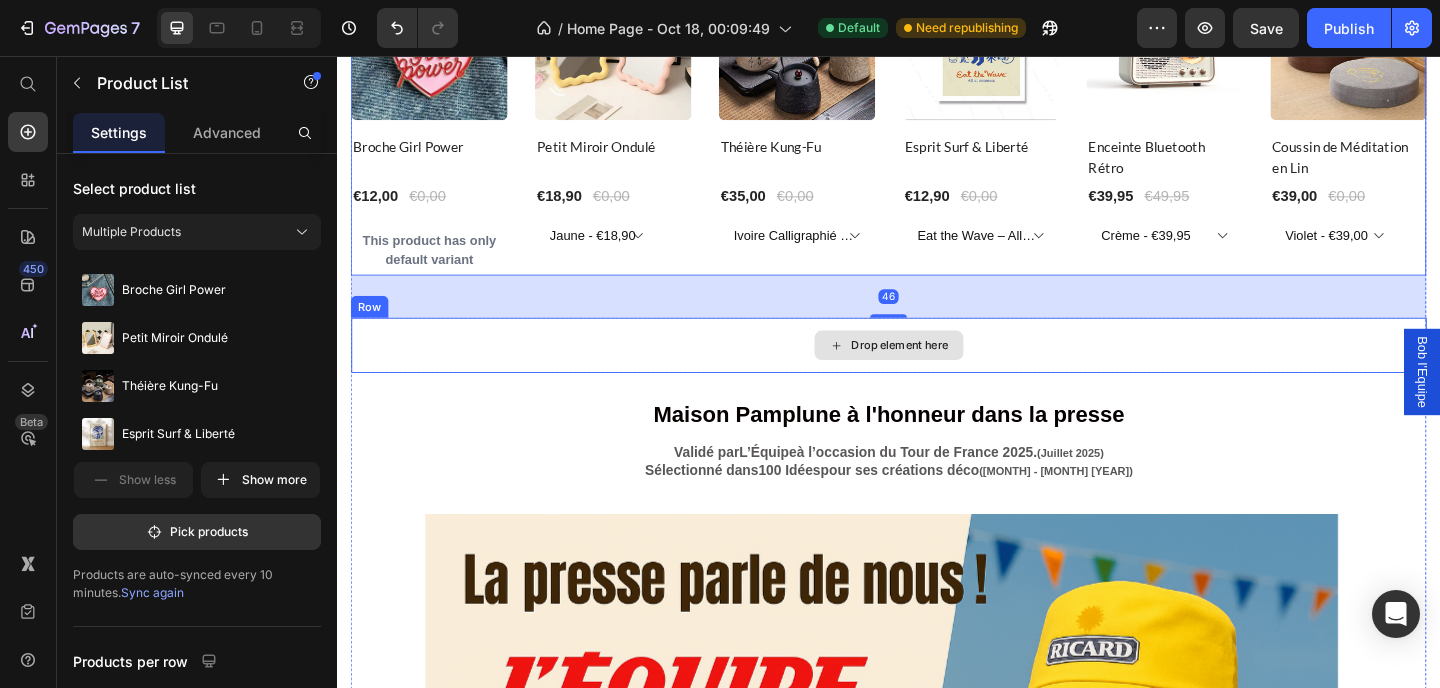 scroll, scrollTop: 4380, scrollLeft: 0, axis: vertical 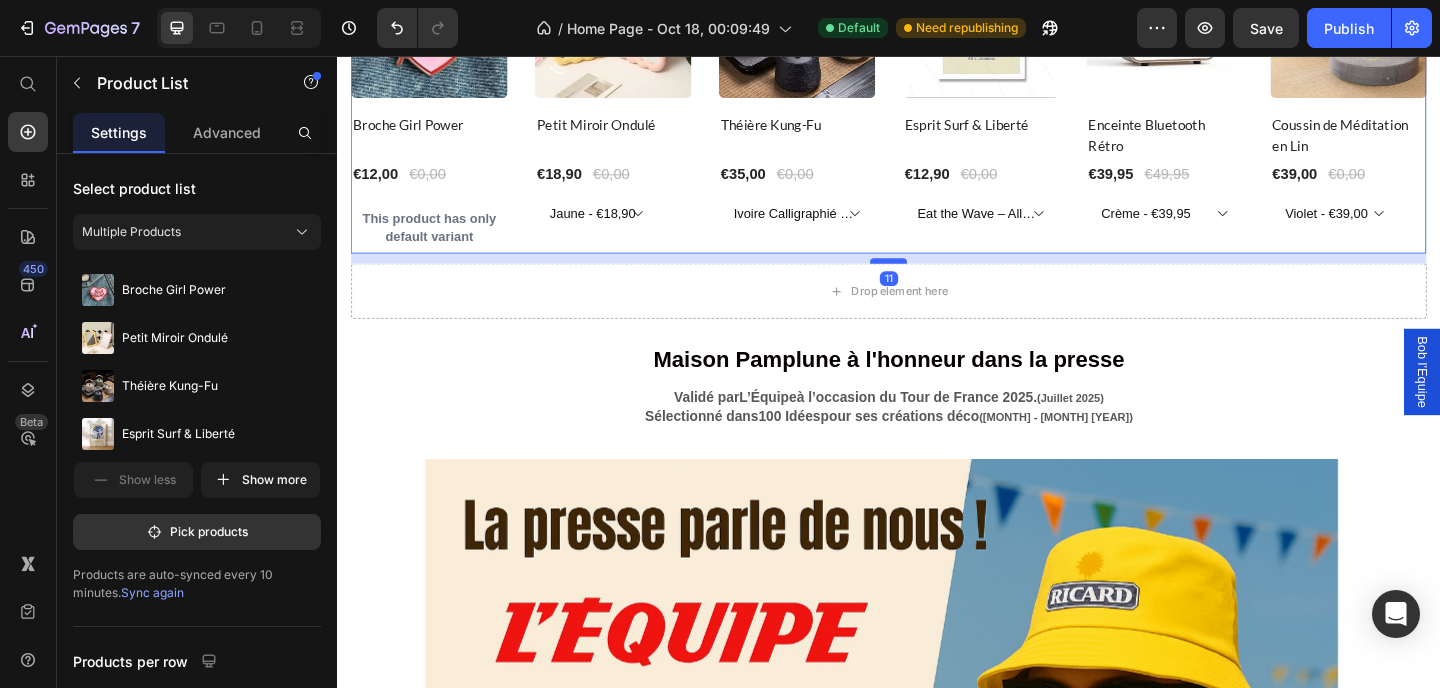 drag, startPoint x: 935, startPoint y: 301, endPoint x: 939, endPoint y: 266, distance: 35.22783 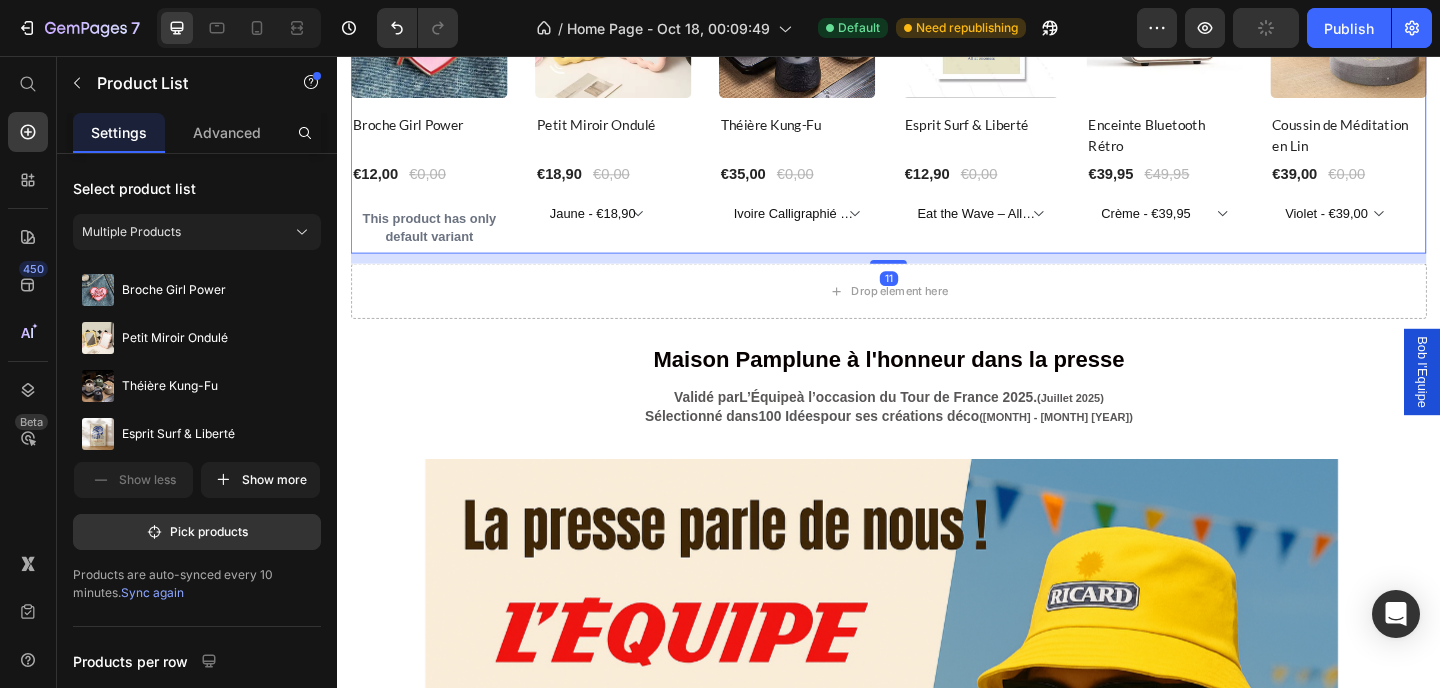 drag, startPoint x: 941, startPoint y: 269, endPoint x: 1678, endPoint y: 106, distance: 754.80994 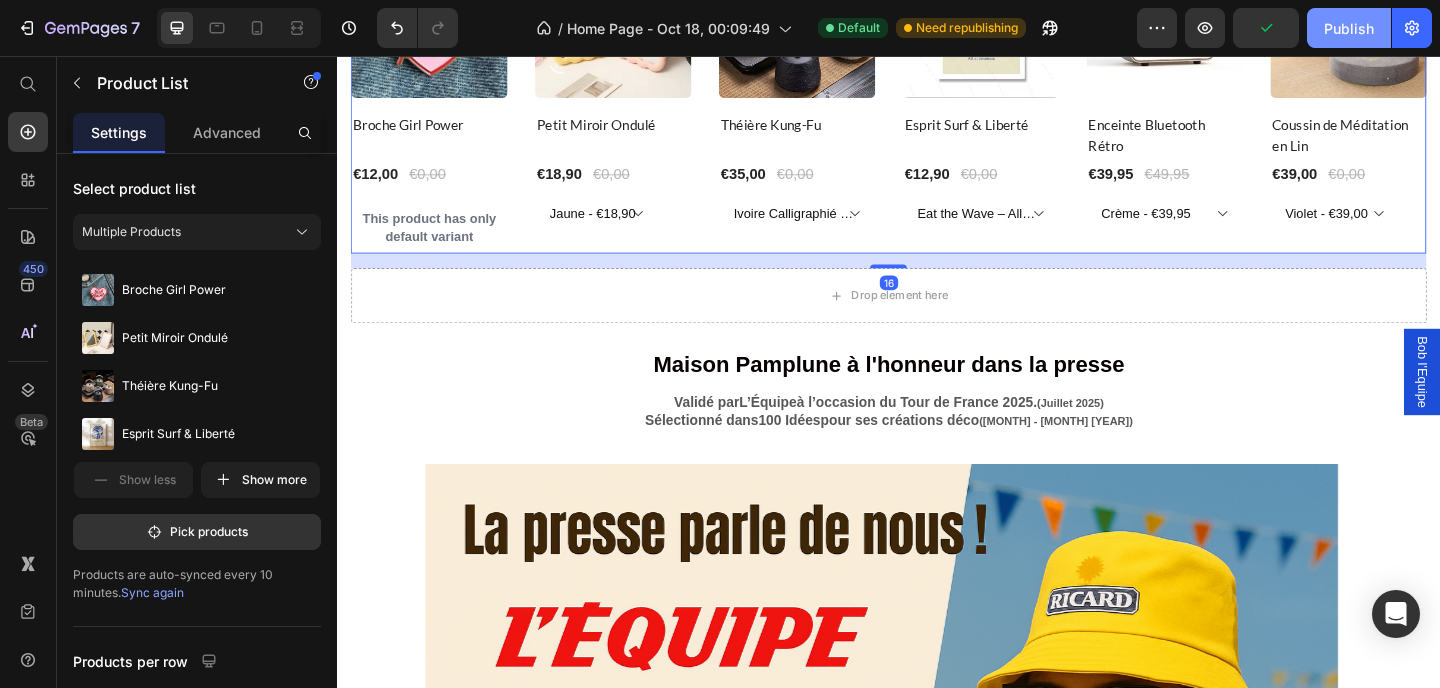 click on "Publish" at bounding box center [1349, 28] 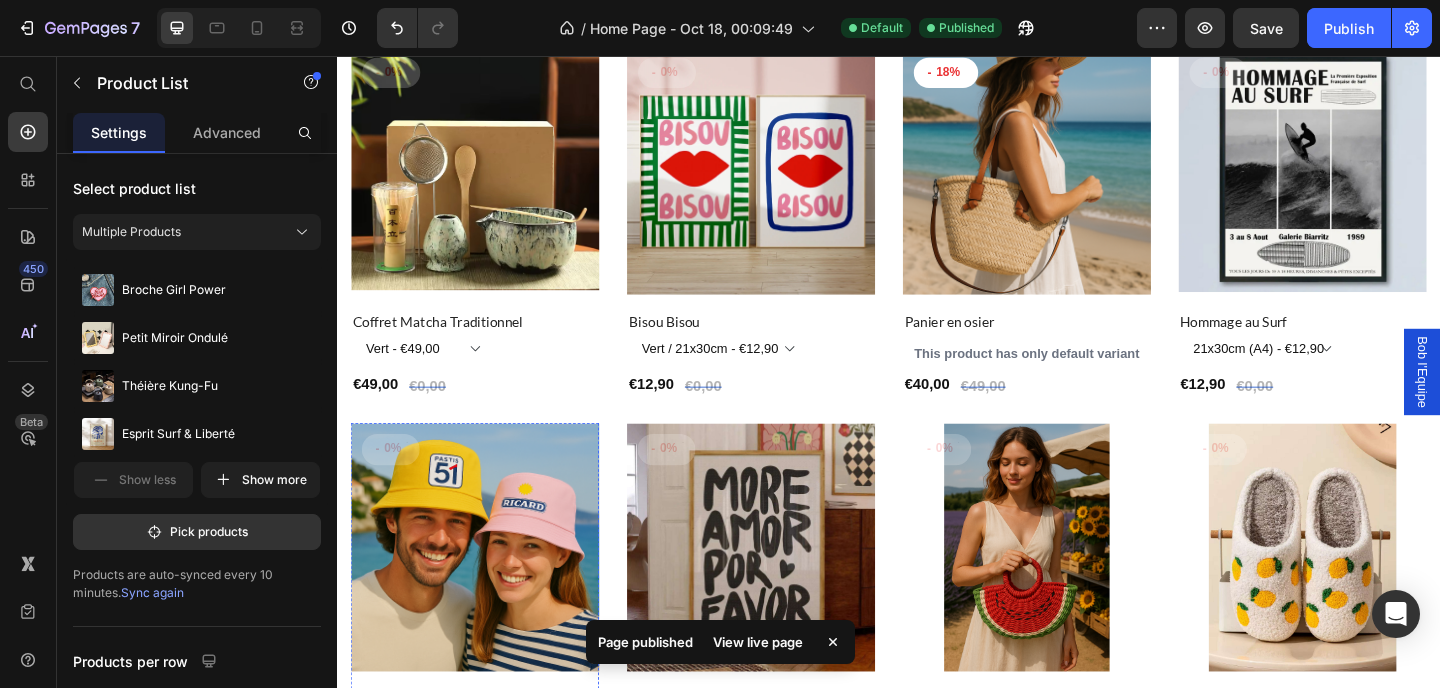 scroll, scrollTop: 998, scrollLeft: 0, axis: vertical 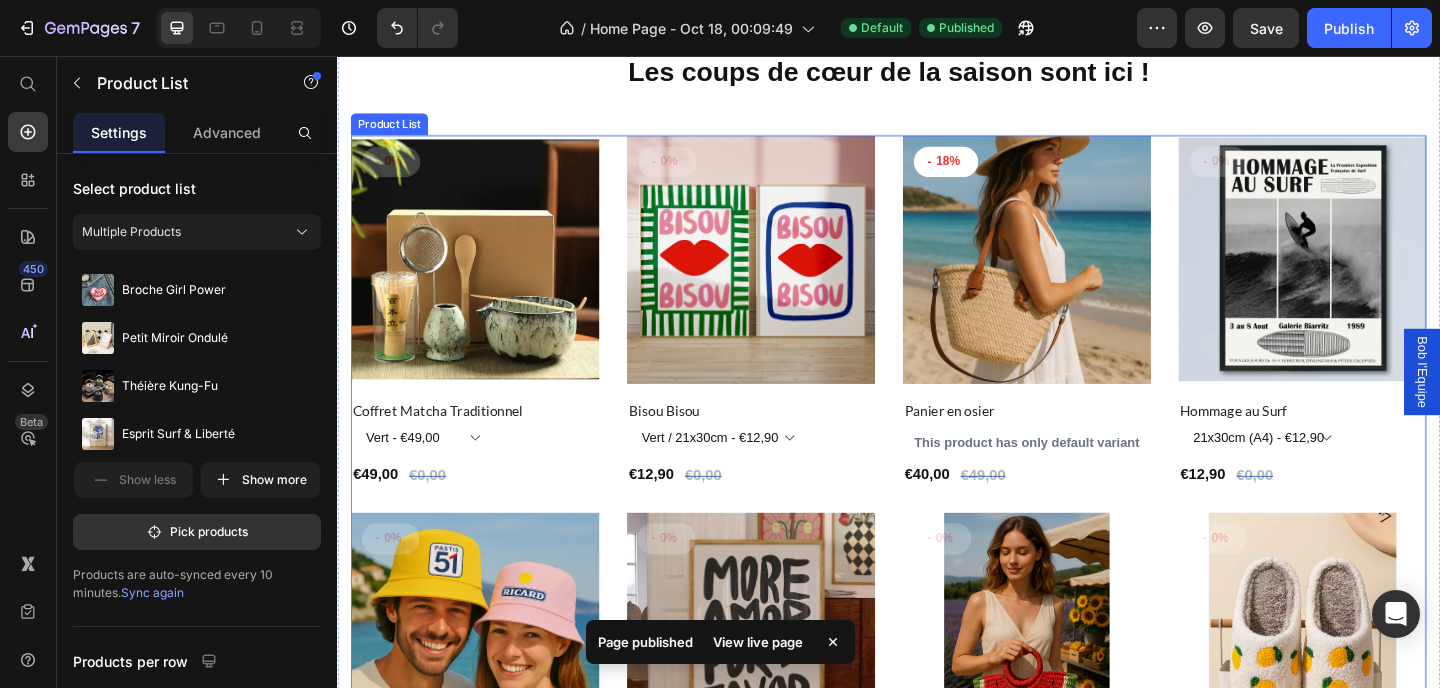 click on "- 0% Product Tag Product Images Row Coffret Matcha Traditionnel Product Title Vert - €49,00  Gris - €49,00  Turquoise - €49,00  Bleu - €49,00  Product Variants & Swatches €49,00 Product Price €0,00 Product Price Row Row - 0% Product Tag Product Images Row Bisou Bisou Product Title Vert / 21x30cm - €12,90  Vert / 30x40cm - €16,90  Vert / 50x70cm - €24,90  Blanc / 21x30cm - €12,90  Blanc / 30x40cm - €16,90  Blanc / 50x70cm - €24,90  Product Variants & Swatches €12,90 Product Price €0,00 Product Price Row Row - 18% Product Tag Product Images Row Panier en osier Product Title This product has only default variant Product Variants & Swatches €40,00 Product Price €49,00 Product Price Row Row - 0% Product Tag Product Images Row Hommage au Surf Product Title 21x30cm (A4) - €12,90  30x40cm (A3) - €16,90  50x70cm - €24,90  Product Variants & Swatches €12,90 Product Price €0,00 Product Price Row Row - 0% Product Tag Product Images Row Bob Iconique Product Title €22,00 €0,00" at bounding box center [937, 540] 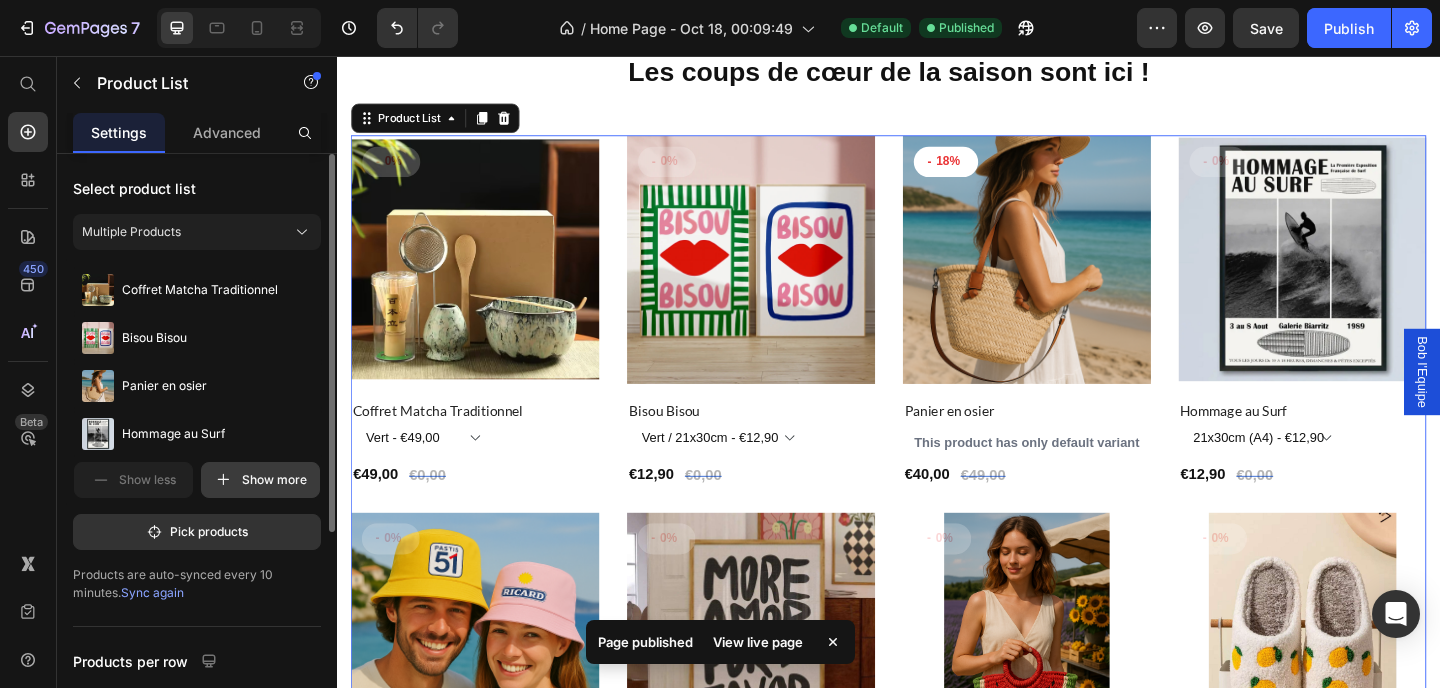 click on "Show more" at bounding box center (260, 480) 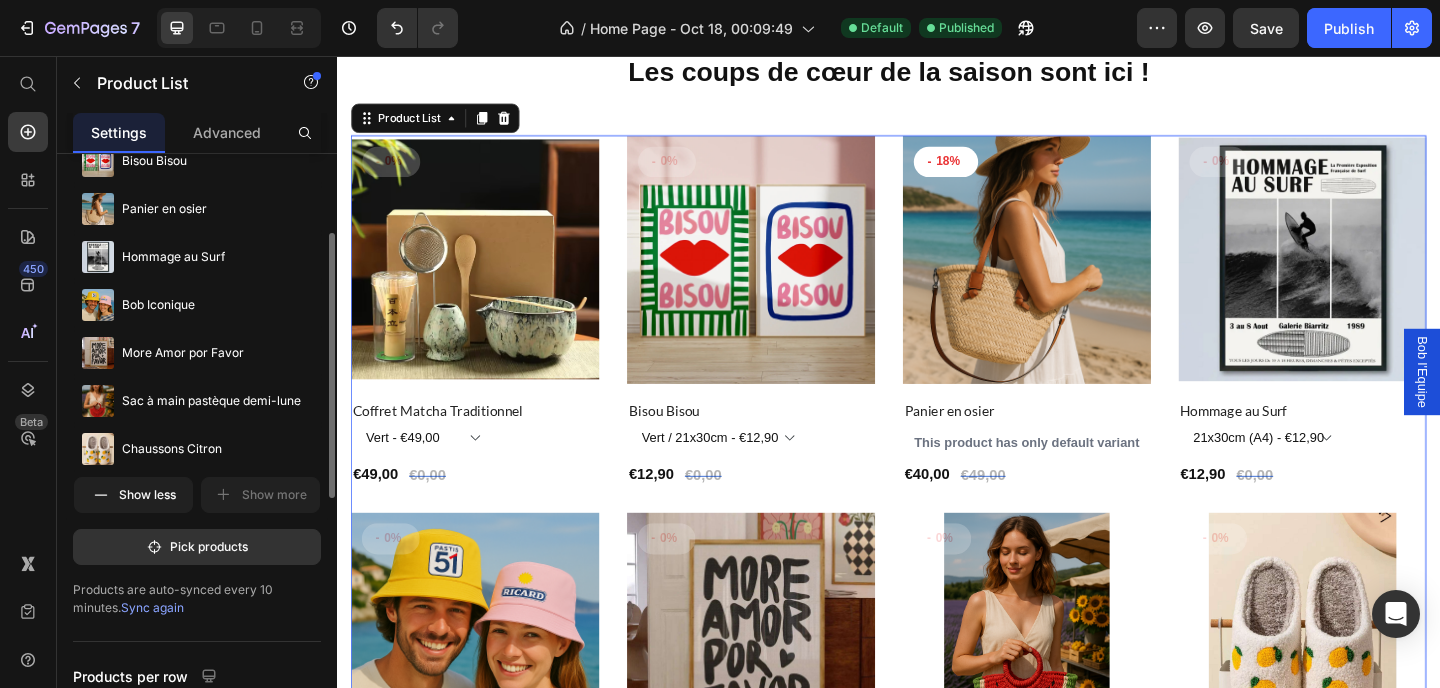 scroll, scrollTop: 559, scrollLeft: 0, axis: vertical 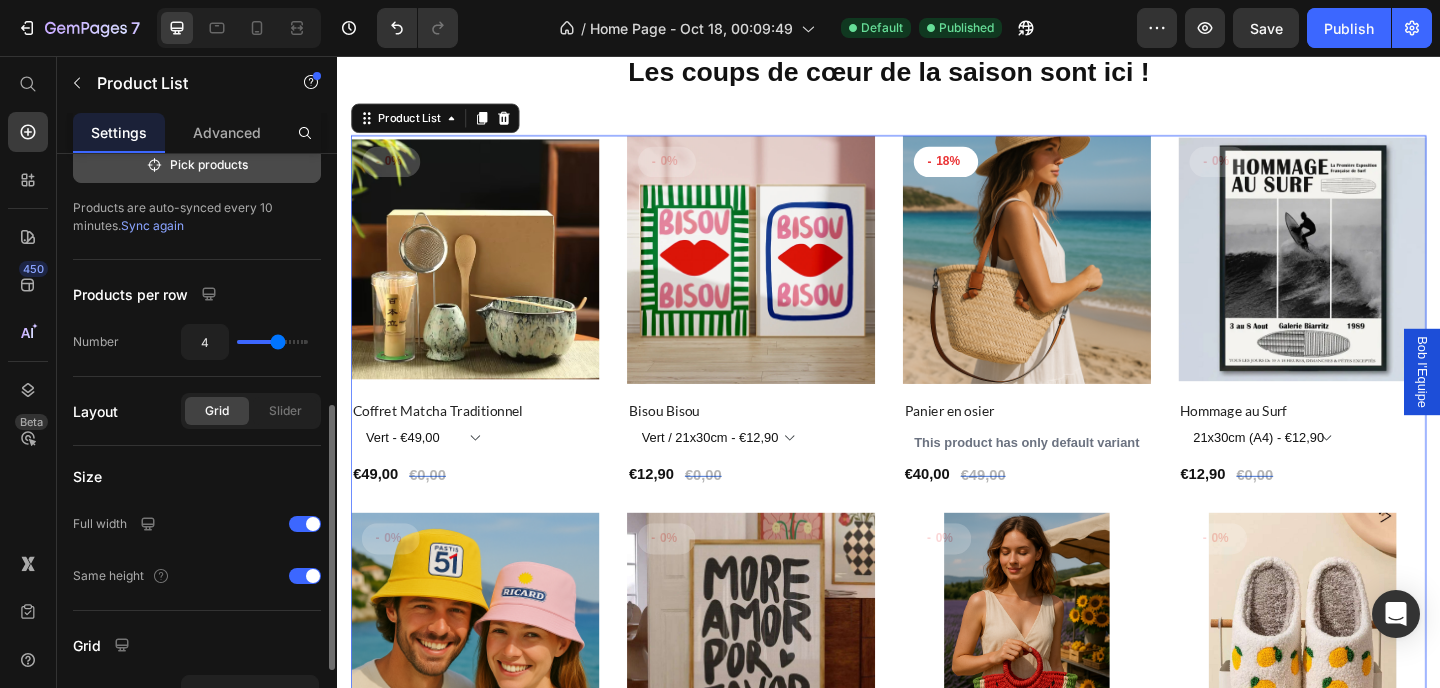 click on "Pick products" at bounding box center (197, 165) 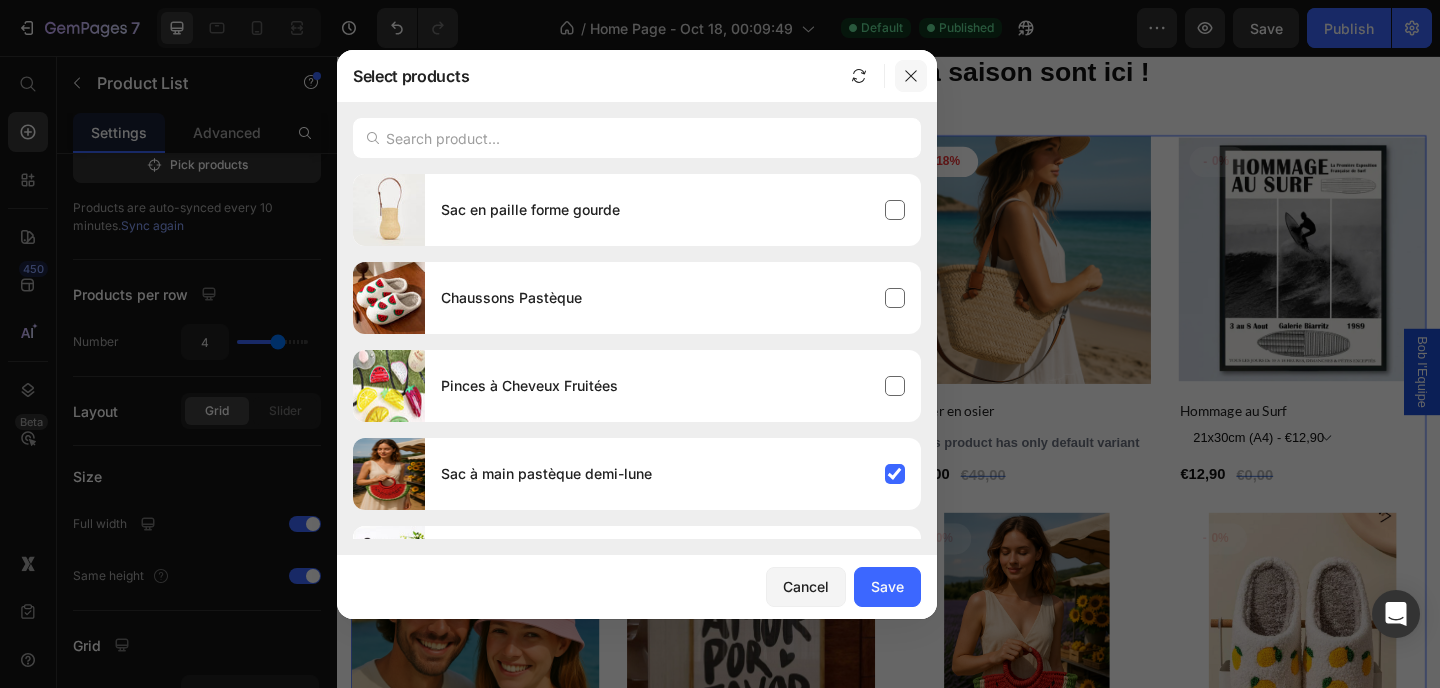 click 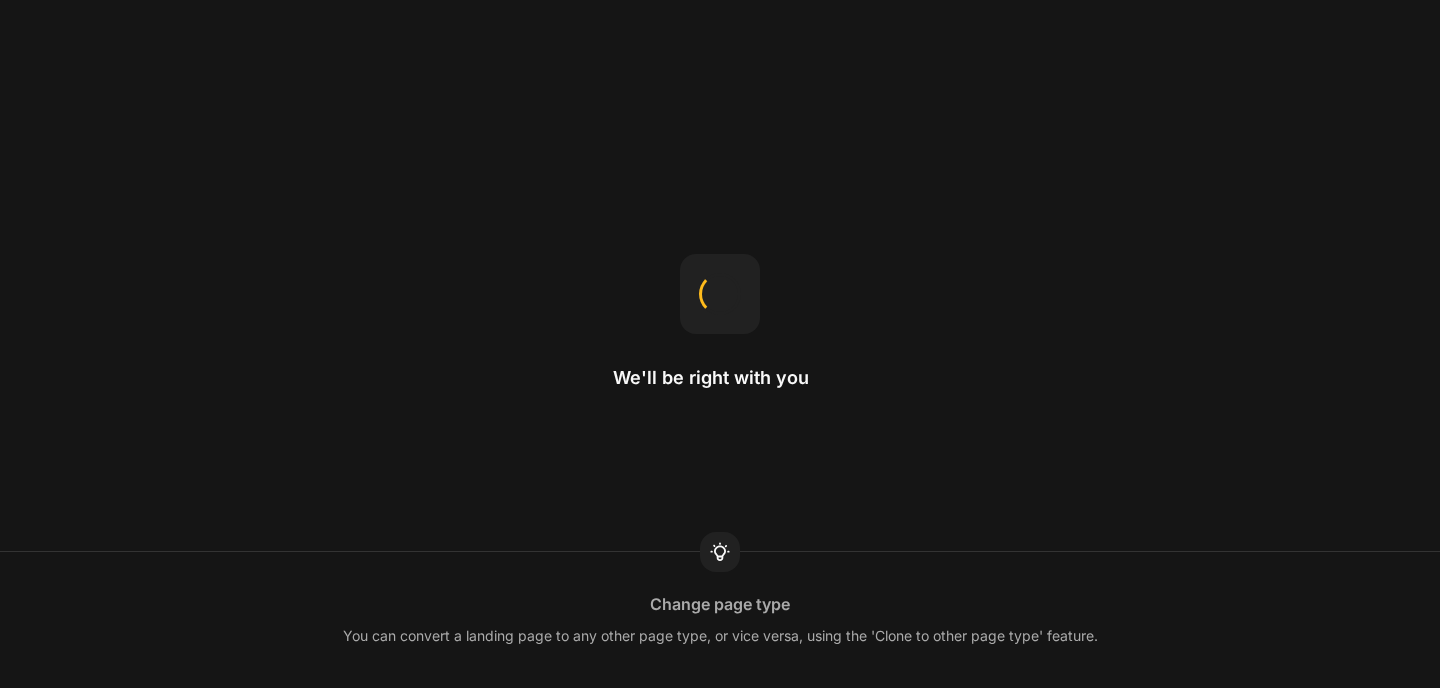 scroll, scrollTop: 0, scrollLeft: 0, axis: both 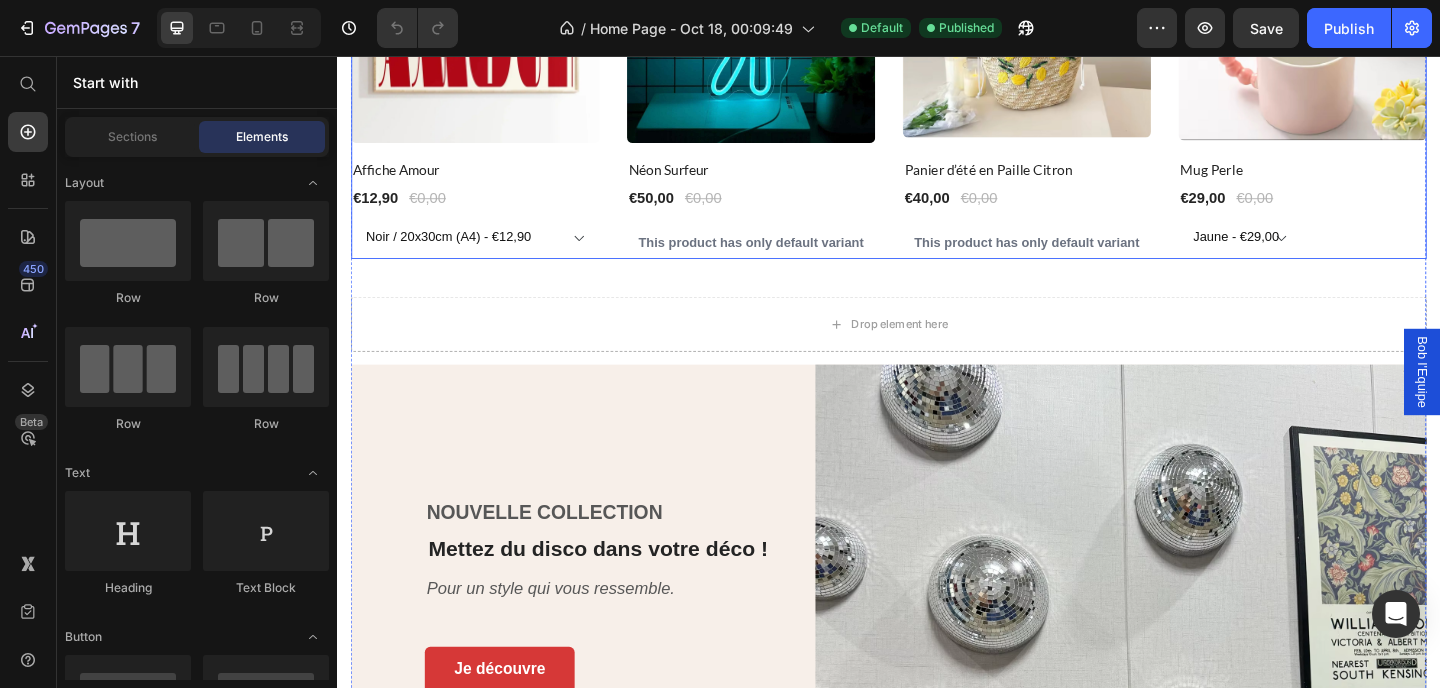 click on "Row Product Images Row Affiche Amour Product Title €12,90 Product Price €0,00 Product Price Row Noir / 20x30cm (A4) - €12,90  Noir / 30x40cm (A3) - €16,90  Noir / 50x70cm - €24,90  Rouge / 20x30cm (A4) - €12,90  Rouge / 30x40cm (A3) - €16,90  Rouge / 50x70cm - €24,90  Rose / 20x30cm (A4) - €12,90  Rose / 30x40cm (A3) - €16,90  Rose / 50x70cm - €24,90  Rouge & Noir / 20x30cm (A4) - €12,90  Rouge & Noir / 30x40cm (A3) - €16,90  Rouge & Noir / 50x70cm - €24,90  Product Variants & Swatches Row
Row Product Images Row Néon Surfeur Product Title €50,00 Product Price €0,00 Product Price Row This product has only default variant Product Variants & Swatches Row
Row Product Images Row Panier d’été en Paille Citron Product Title €40,00 Product Price €0,00 Product Price Row This product has only default variant Product Variants & Swatches Row
Row" at bounding box center (937, 79) 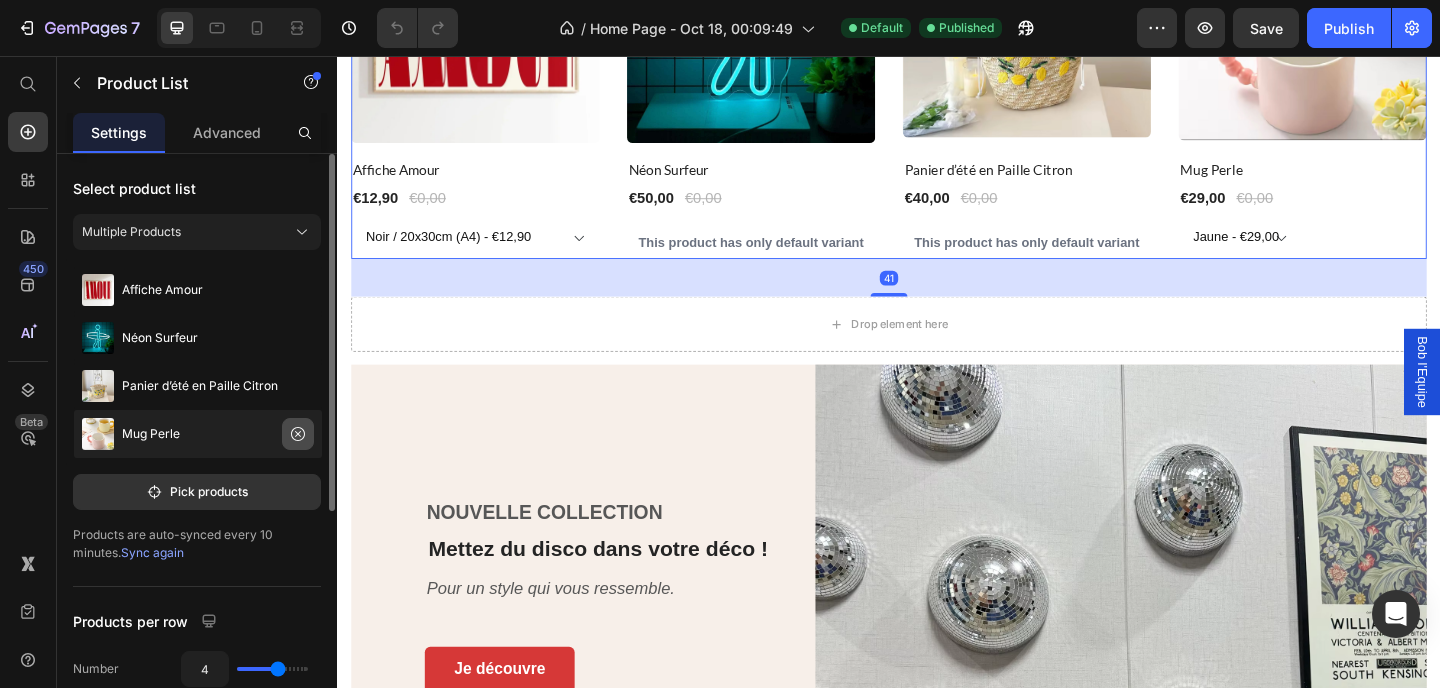 click 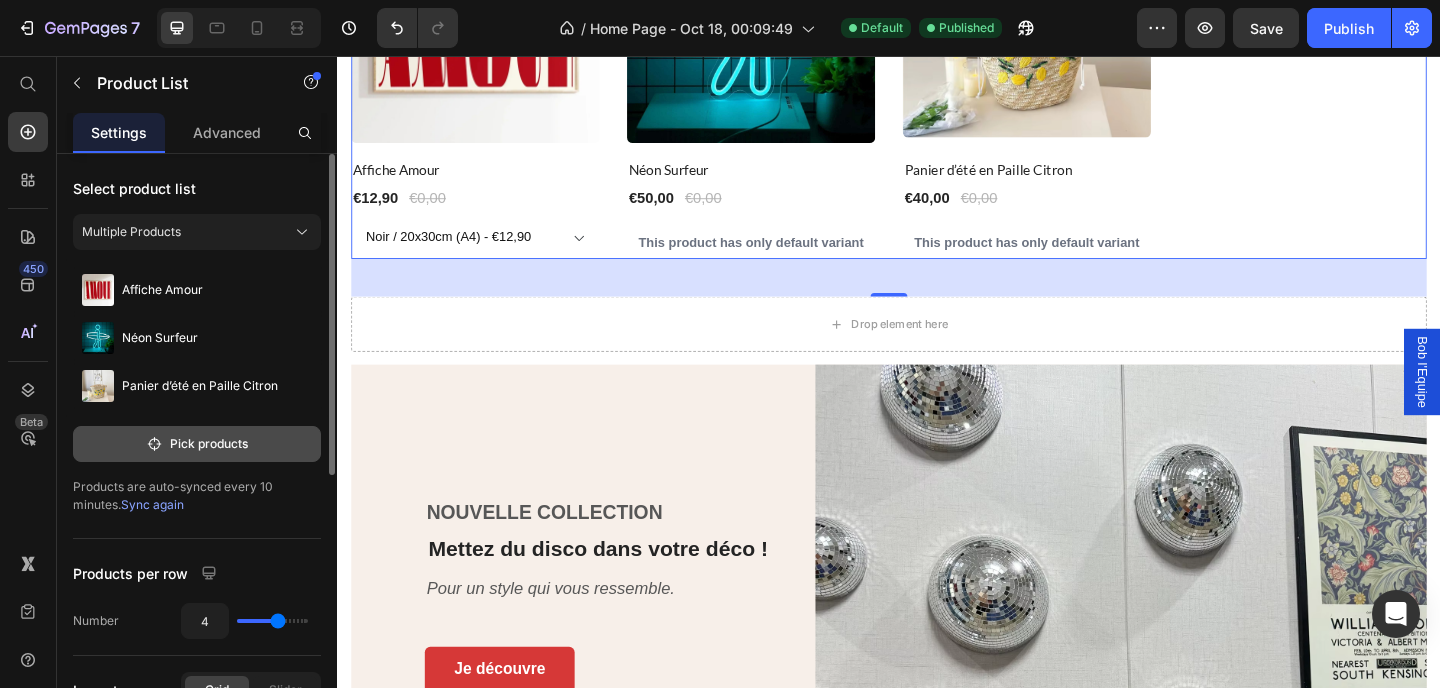 click on "Pick products" at bounding box center (197, 444) 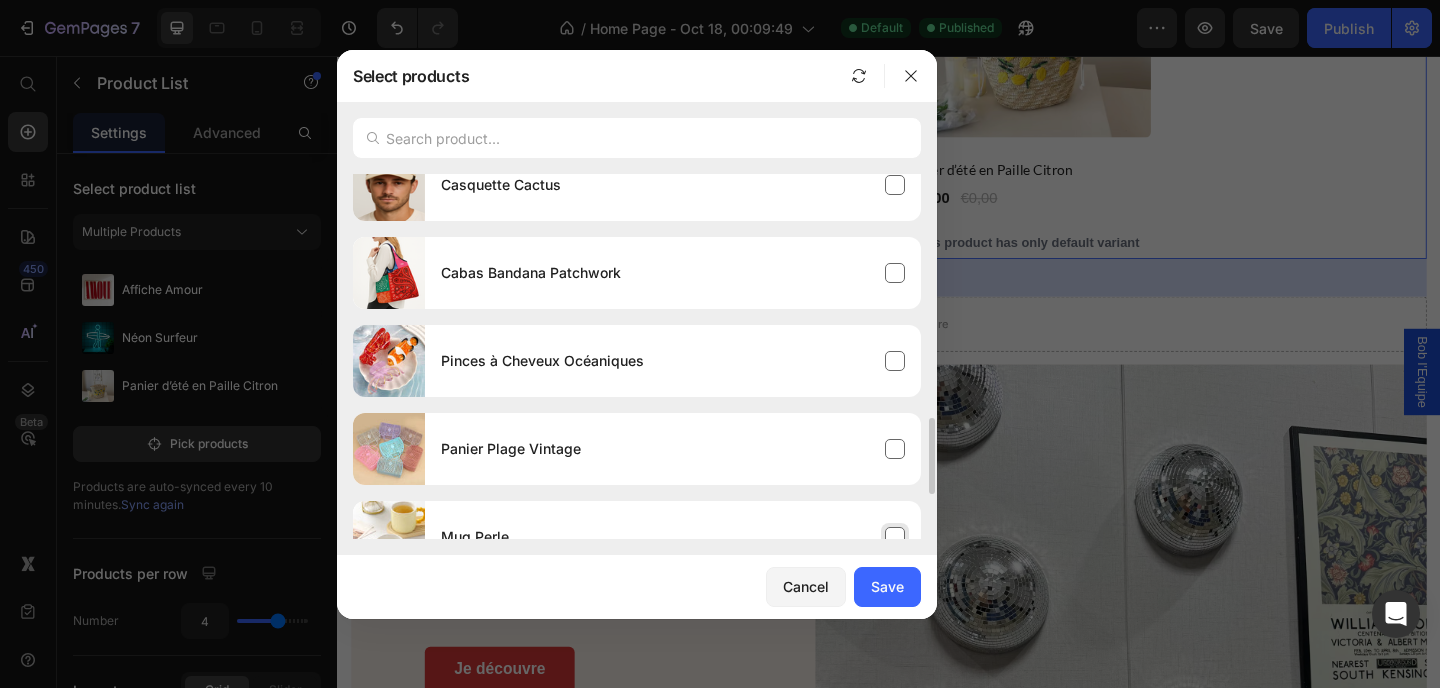 scroll, scrollTop: 805, scrollLeft: 0, axis: vertical 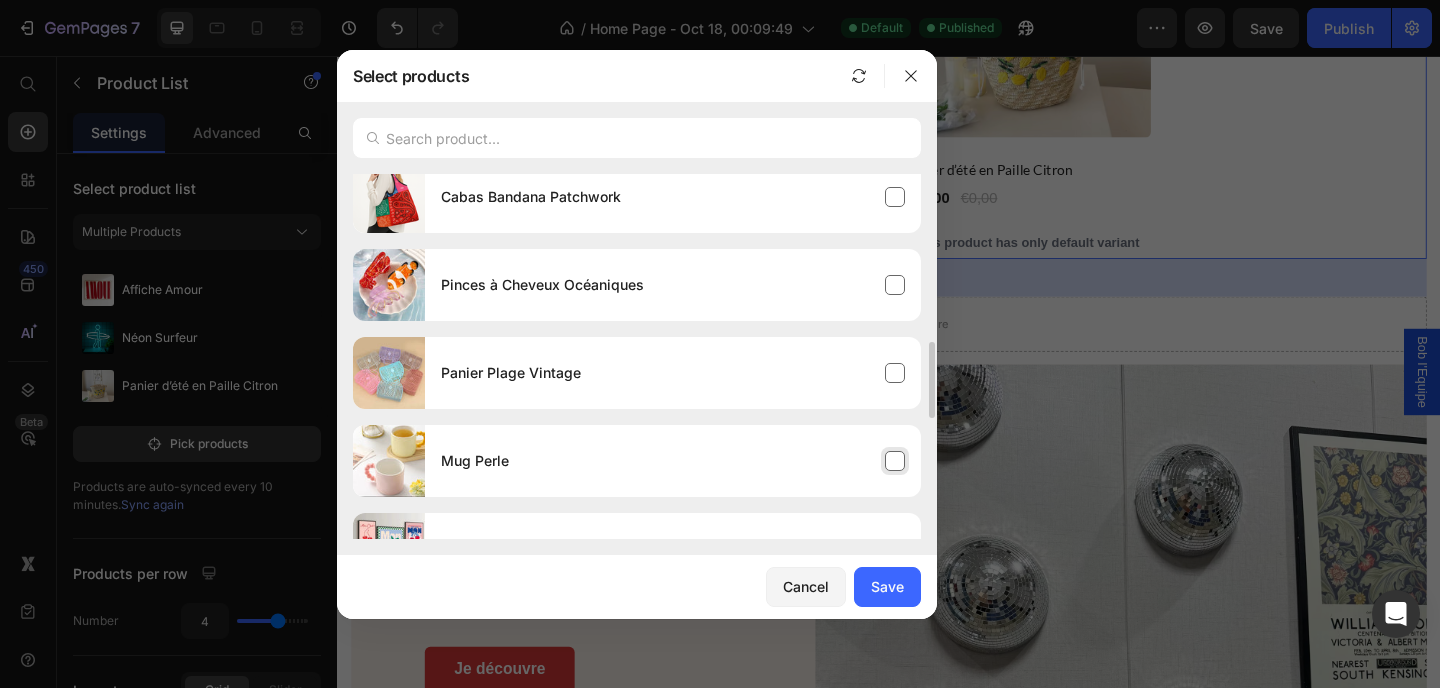 click on "Mug Perle" at bounding box center [673, 461] 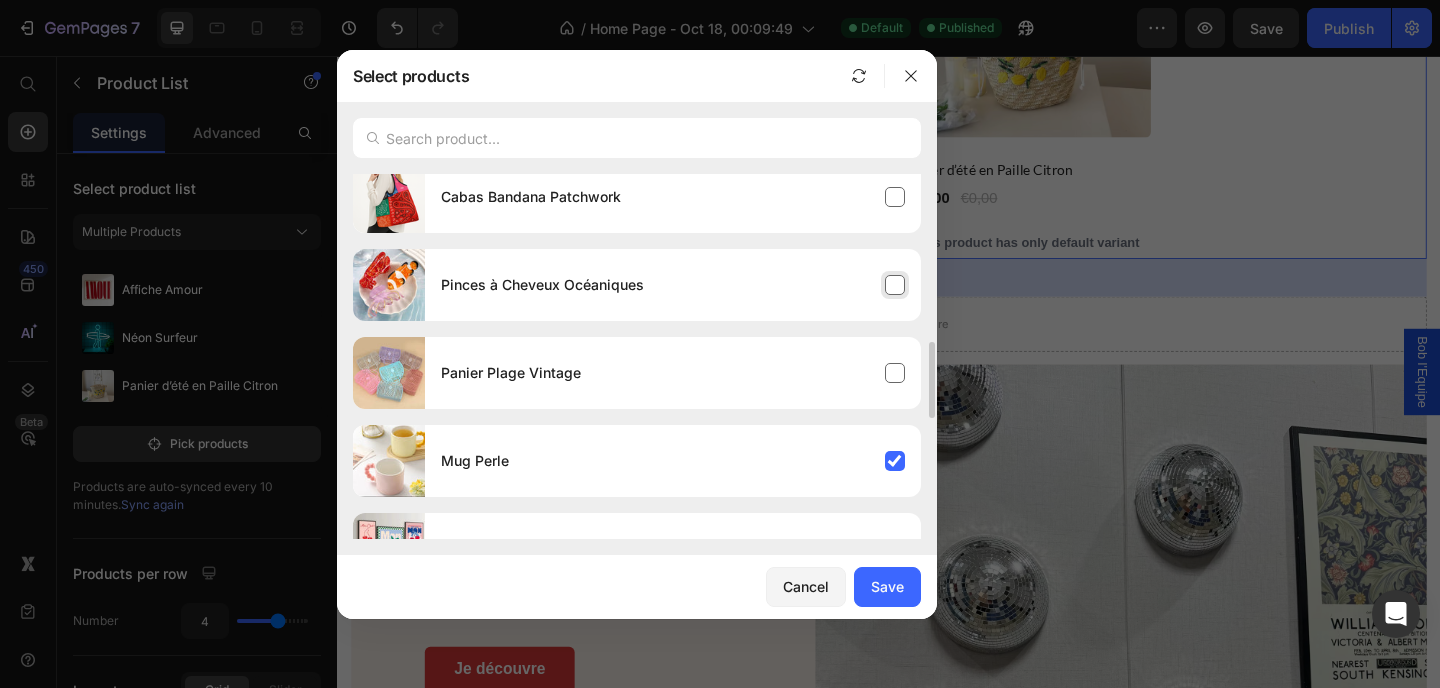 click on "Save" at bounding box center (887, 586) 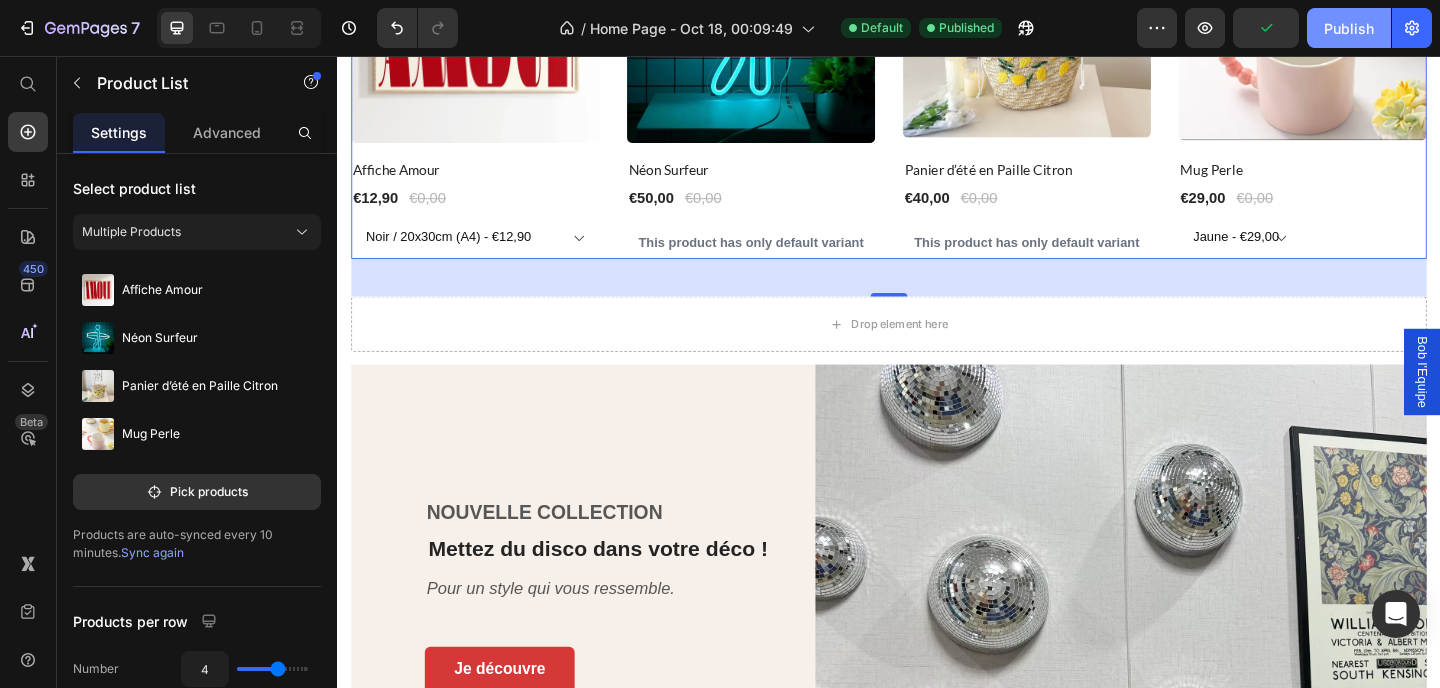 click on "Publish" at bounding box center [1349, 28] 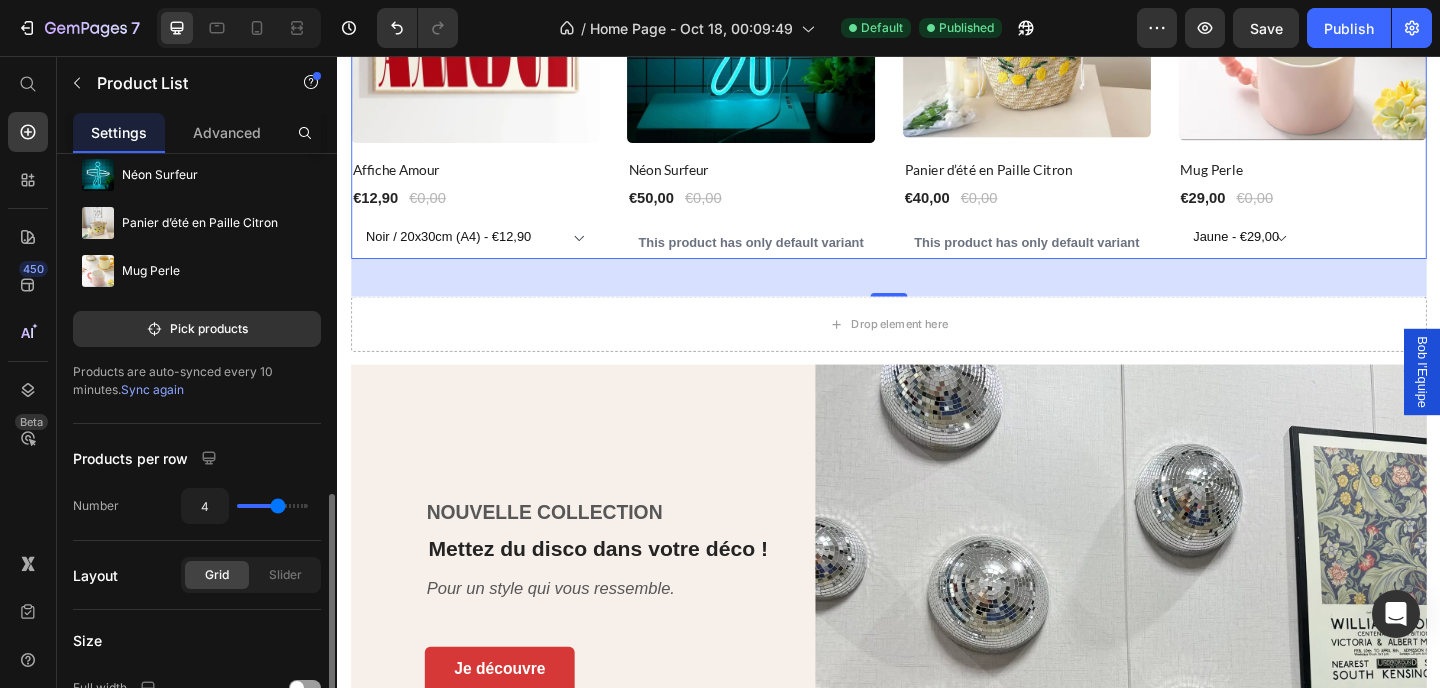 scroll, scrollTop: 545, scrollLeft: 0, axis: vertical 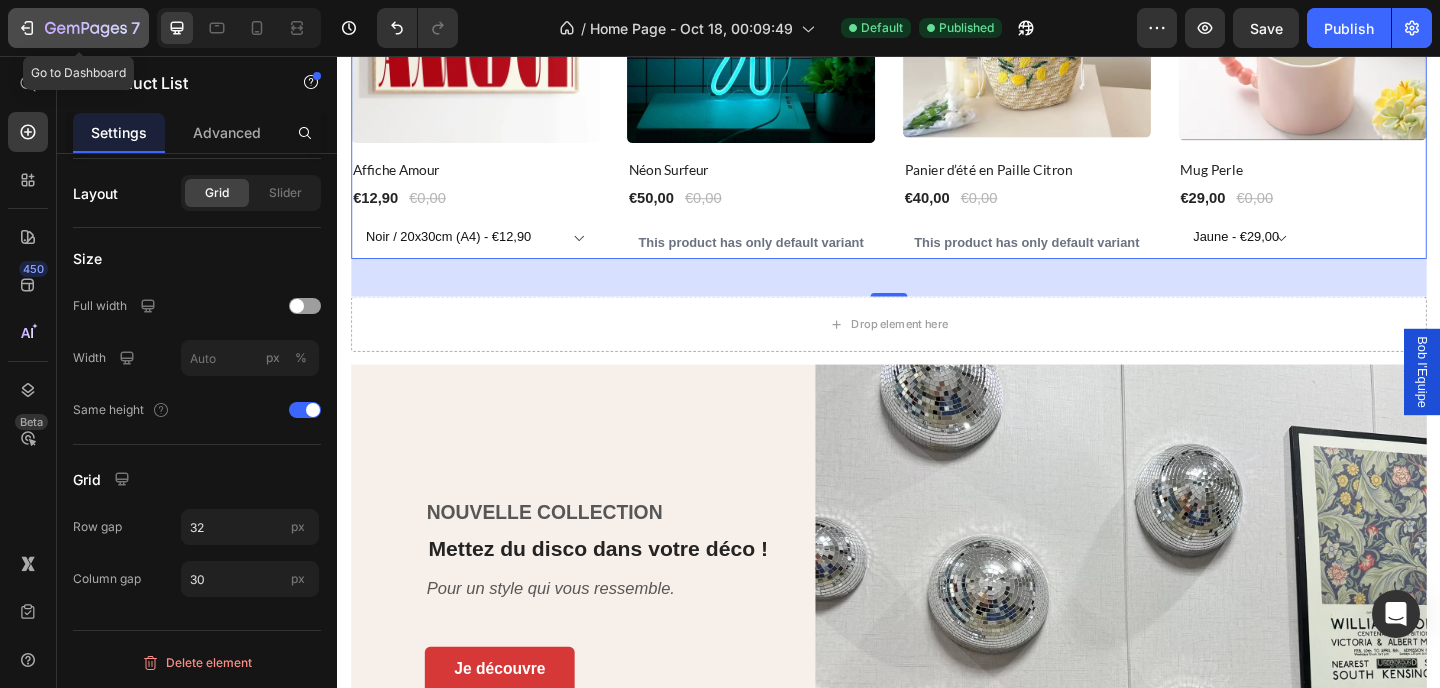 click 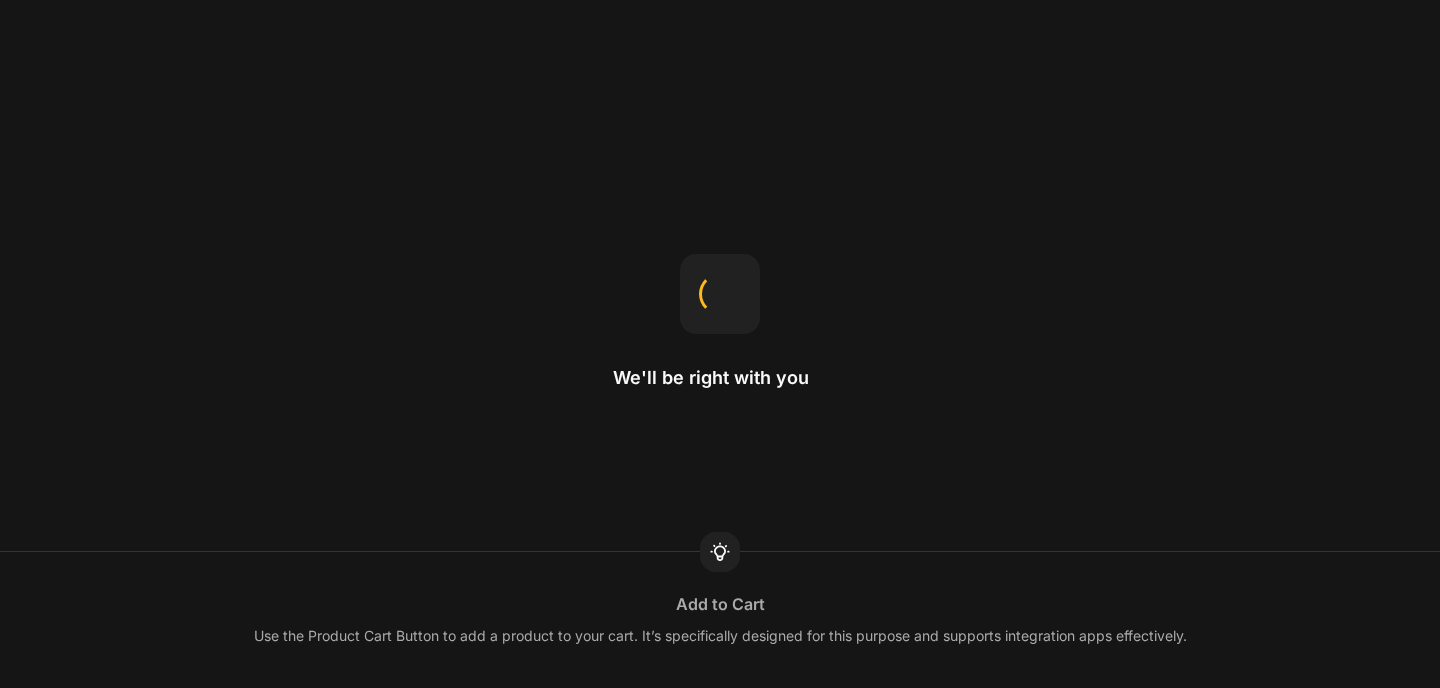 scroll, scrollTop: 0, scrollLeft: 0, axis: both 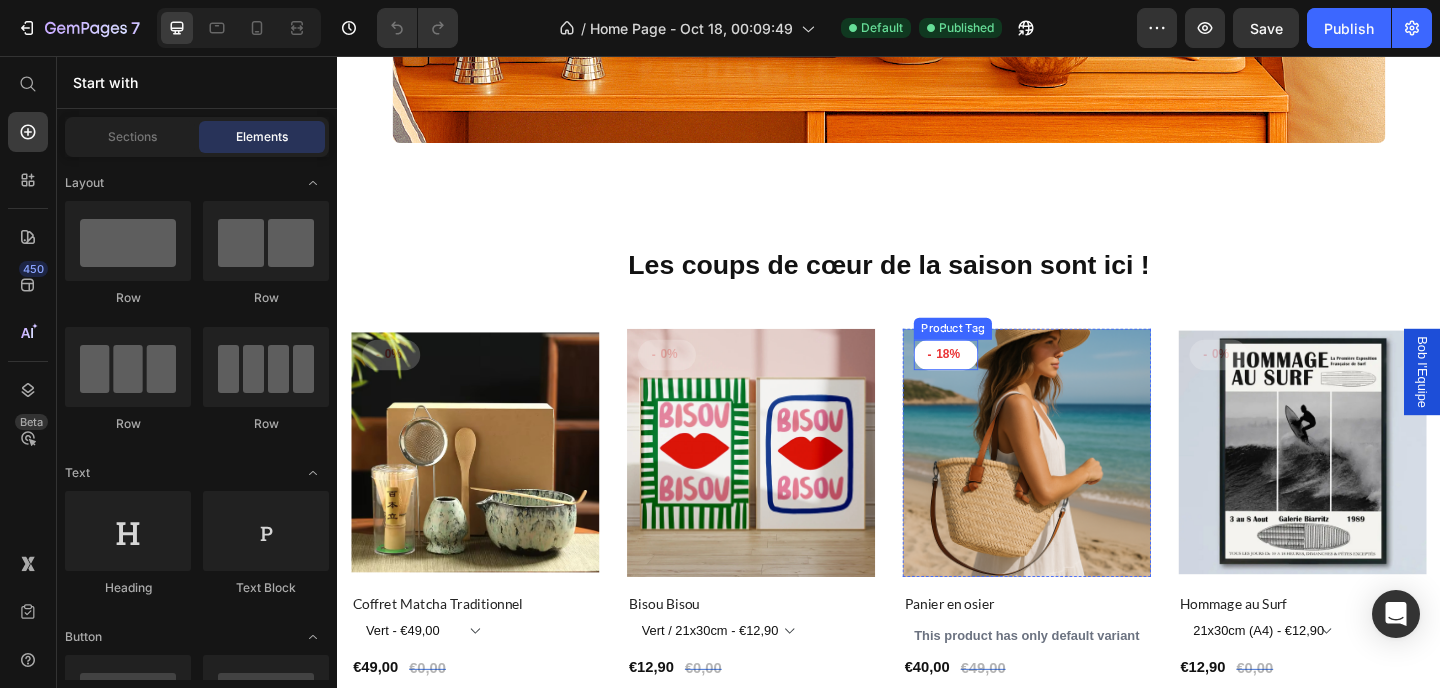 click on "18%" at bounding box center (397, 381) 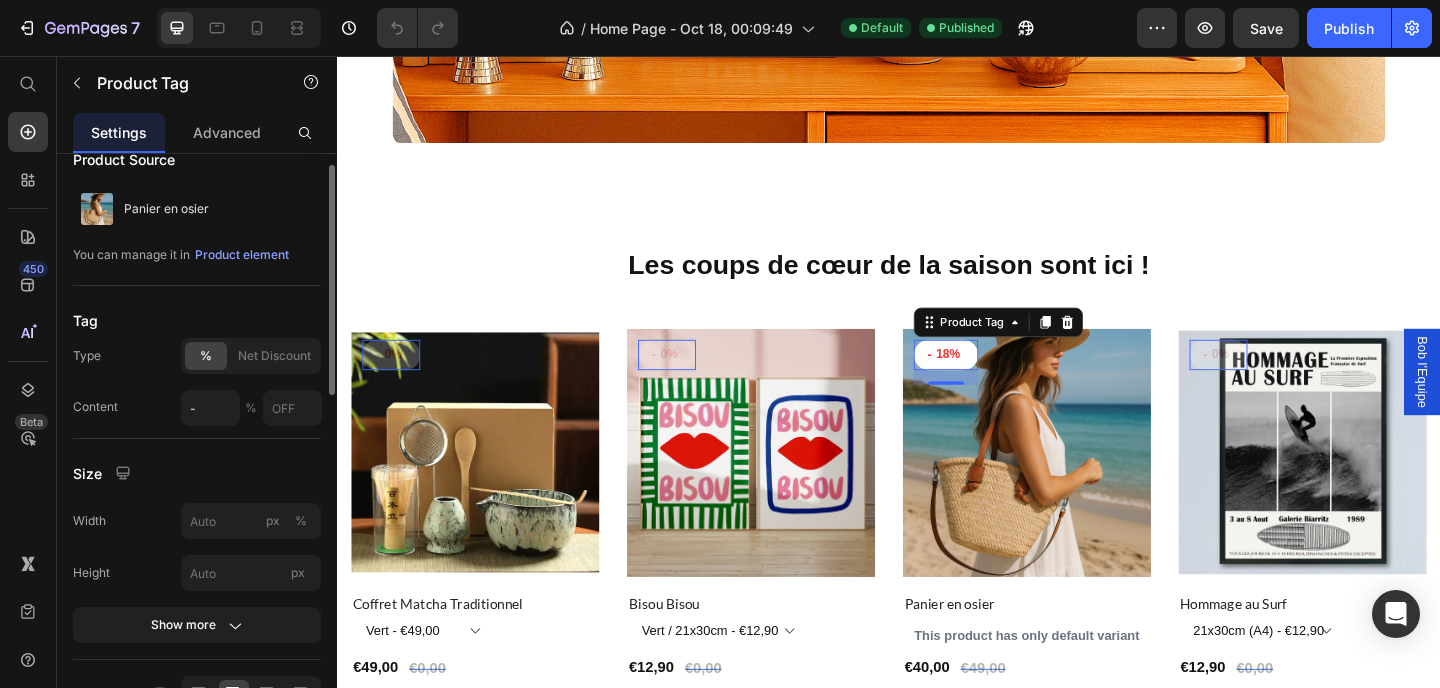 scroll, scrollTop: 98, scrollLeft: 0, axis: vertical 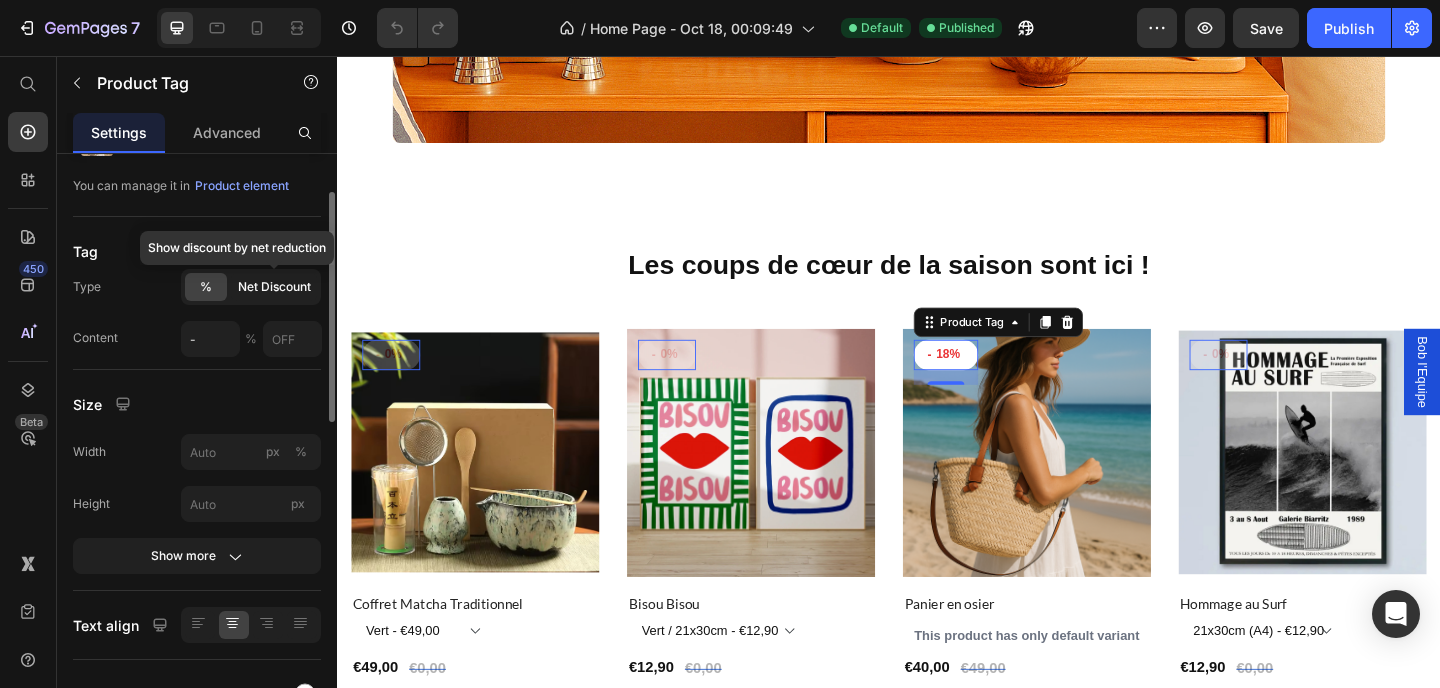 click on "Net Discount" 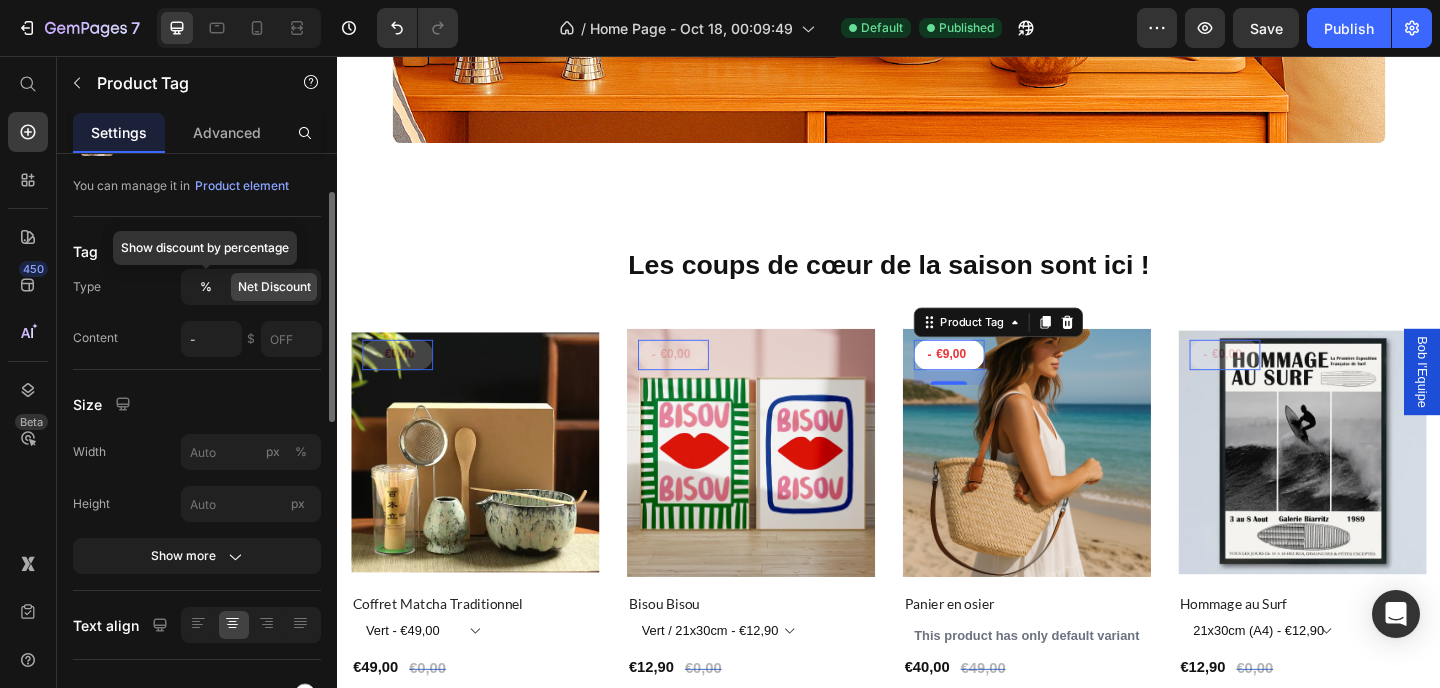 click on "%" 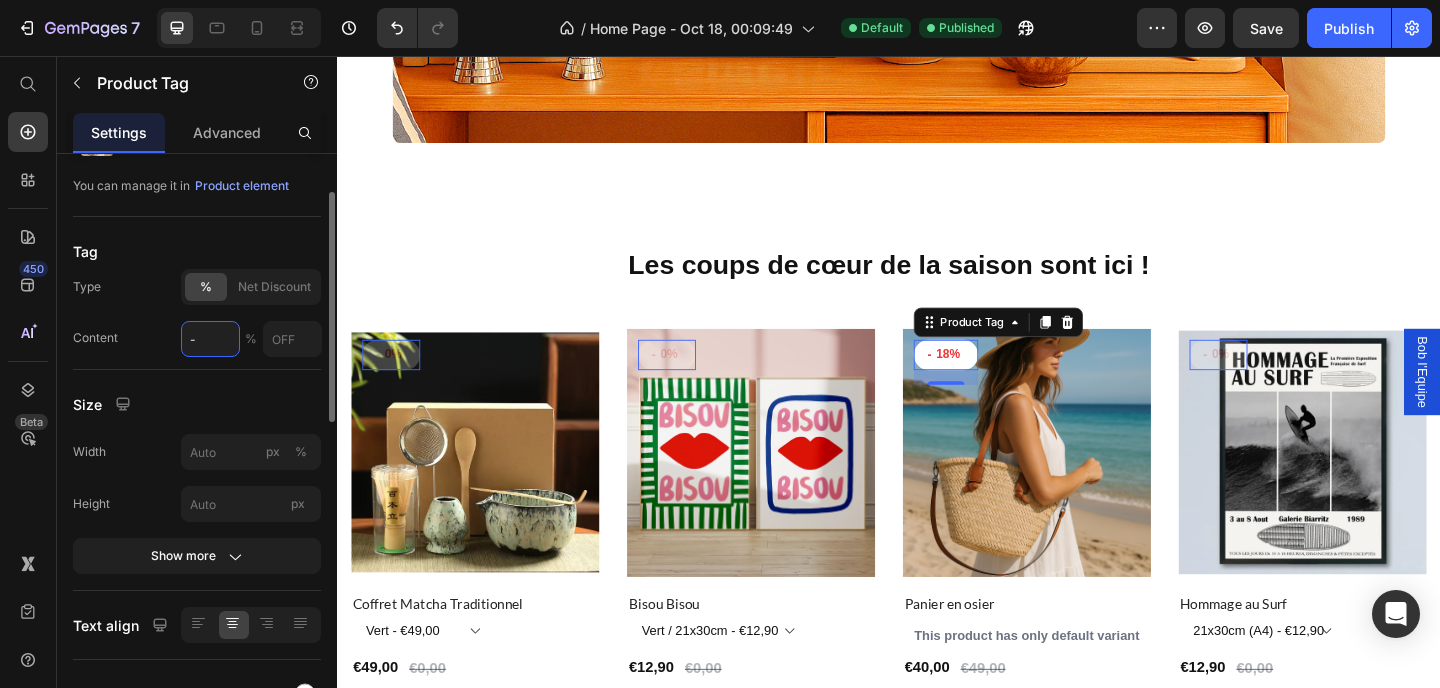 click on "-" at bounding box center (210, 339) 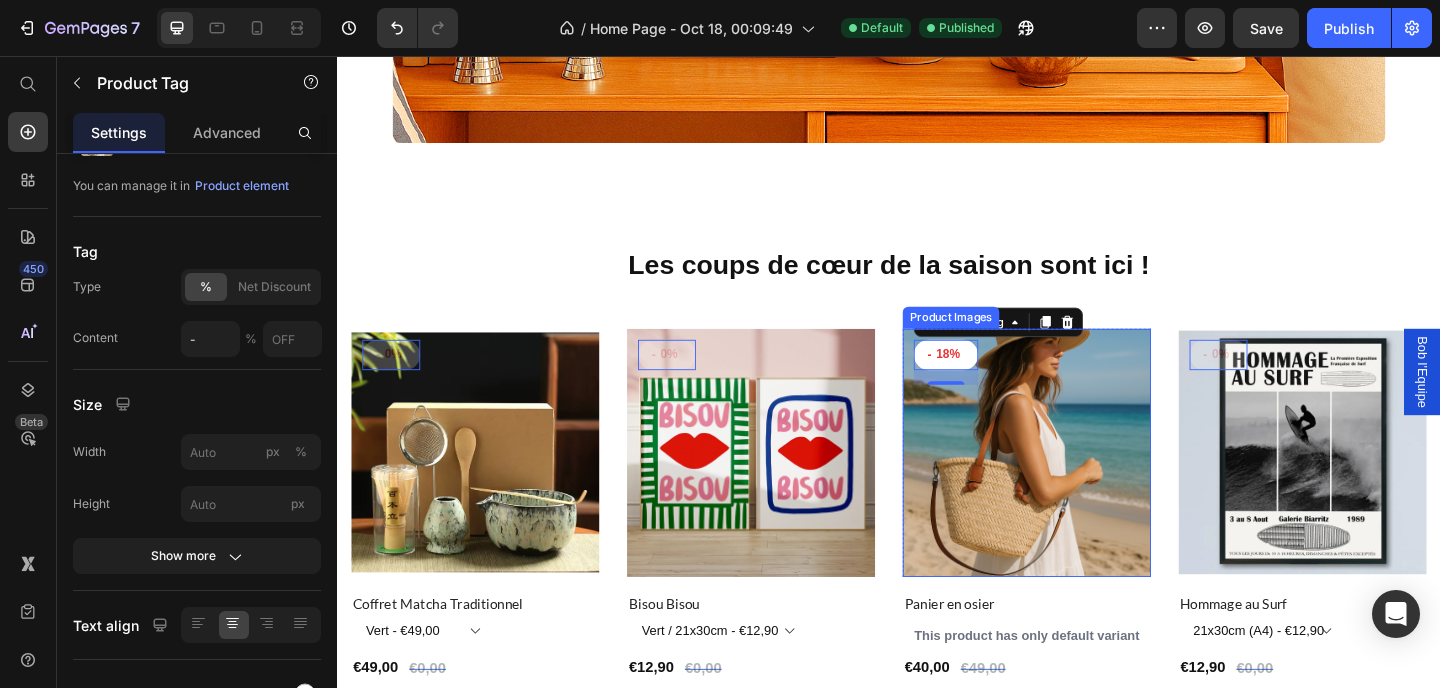 click at bounding box center [1087, 488] 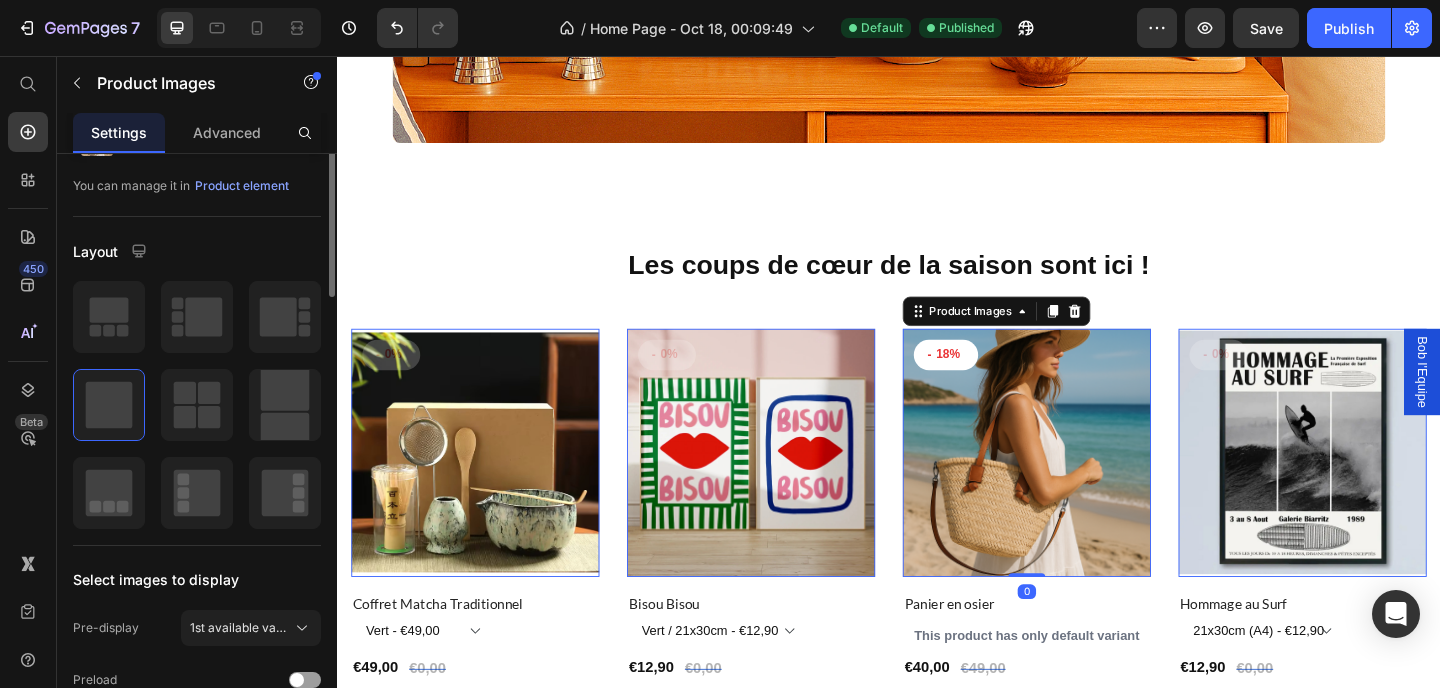 scroll, scrollTop: 0, scrollLeft: 0, axis: both 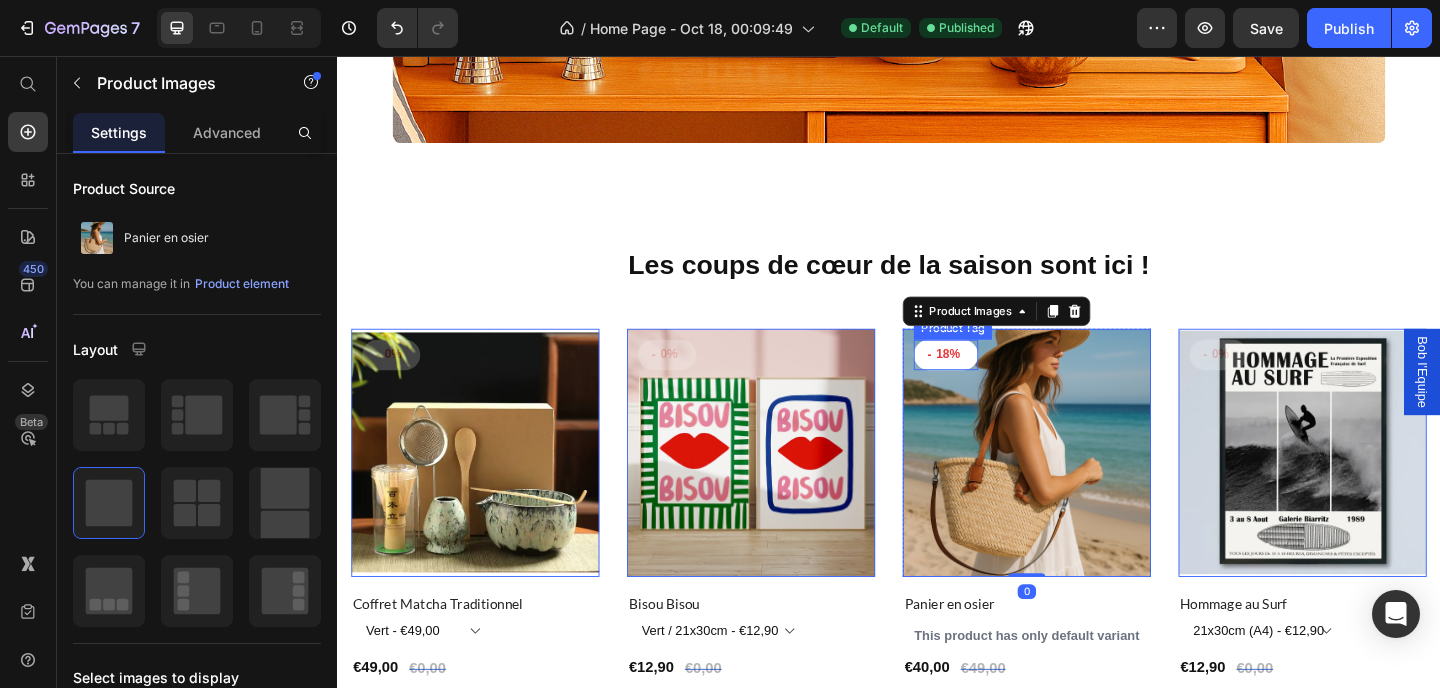 click on "18%" at bounding box center [397, 381] 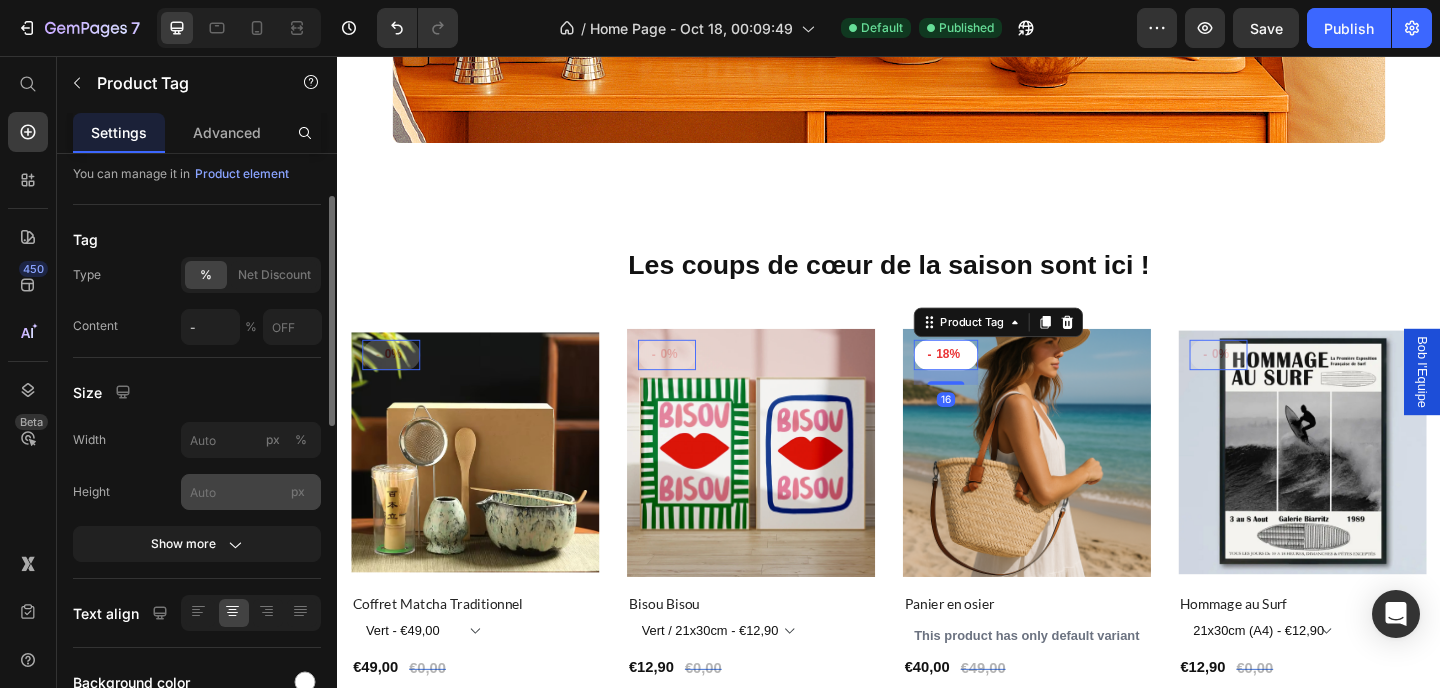 scroll, scrollTop: 186, scrollLeft: 0, axis: vertical 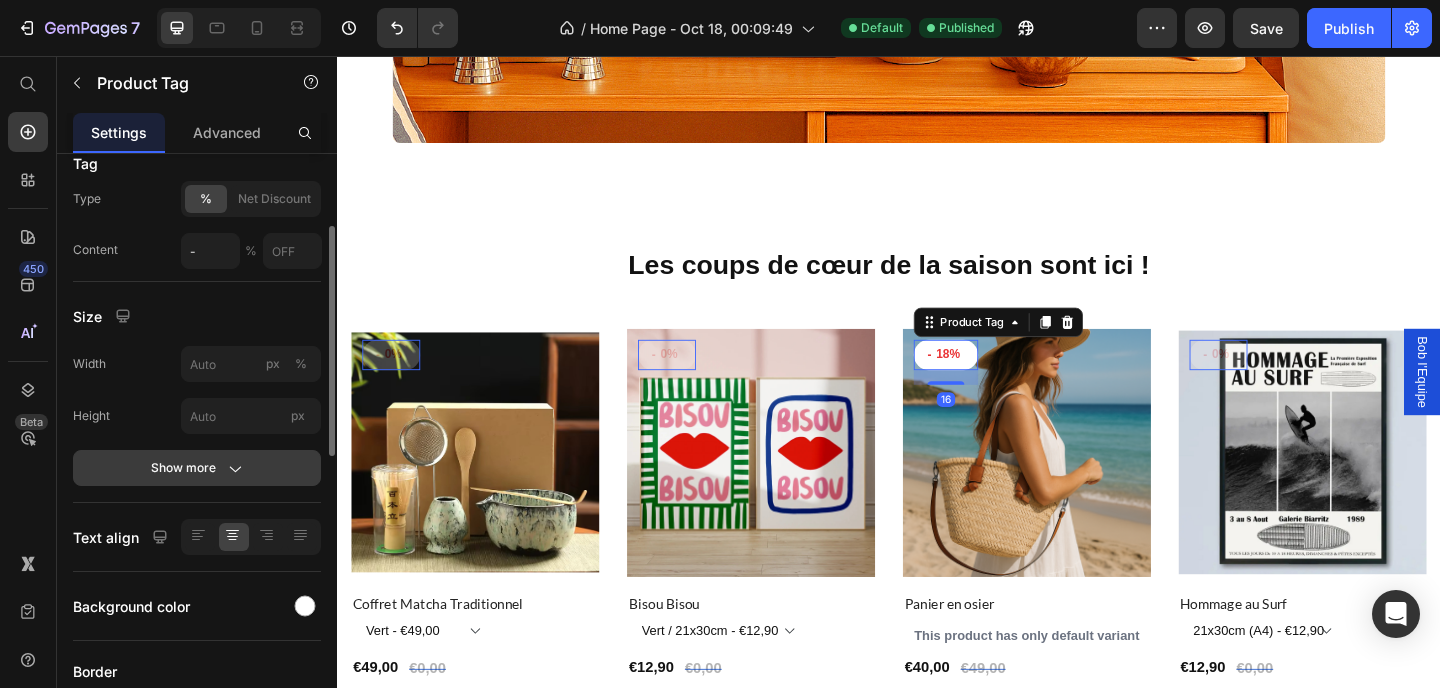 click on "Show more" at bounding box center [197, 468] 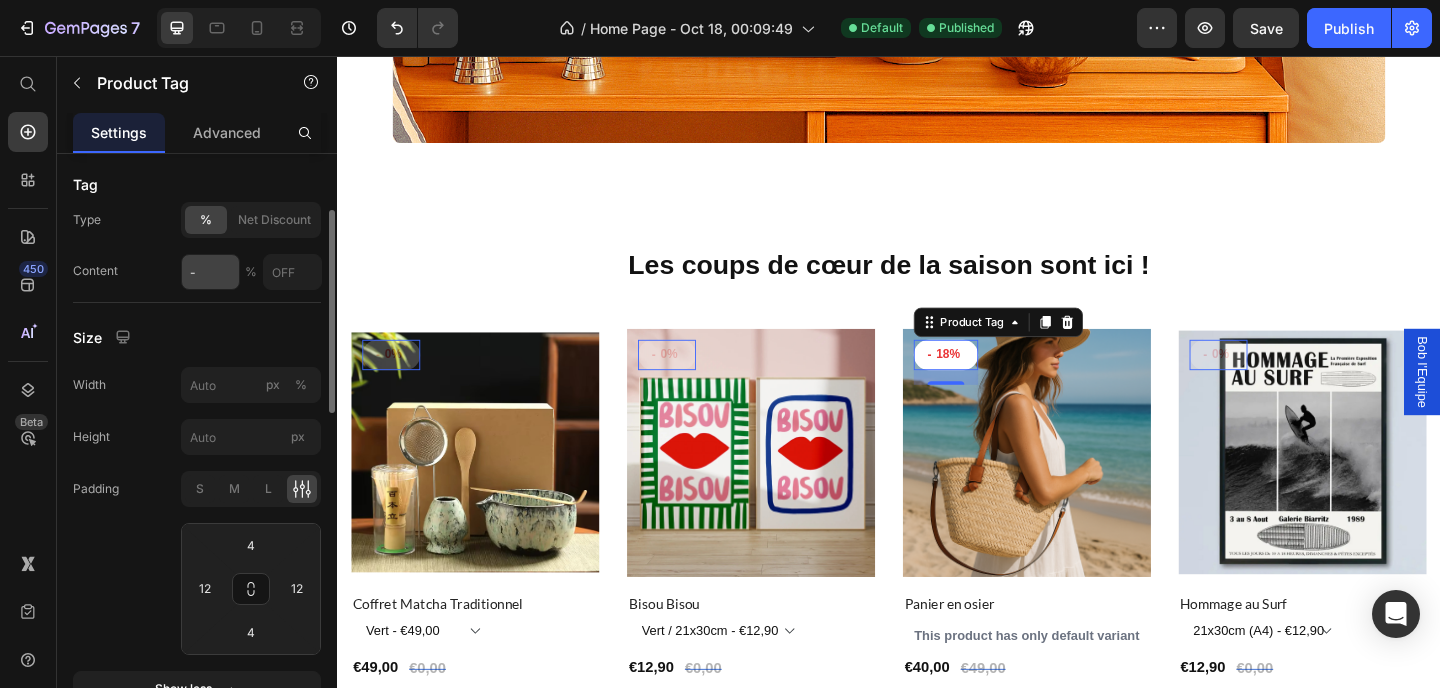 scroll, scrollTop: 0, scrollLeft: 0, axis: both 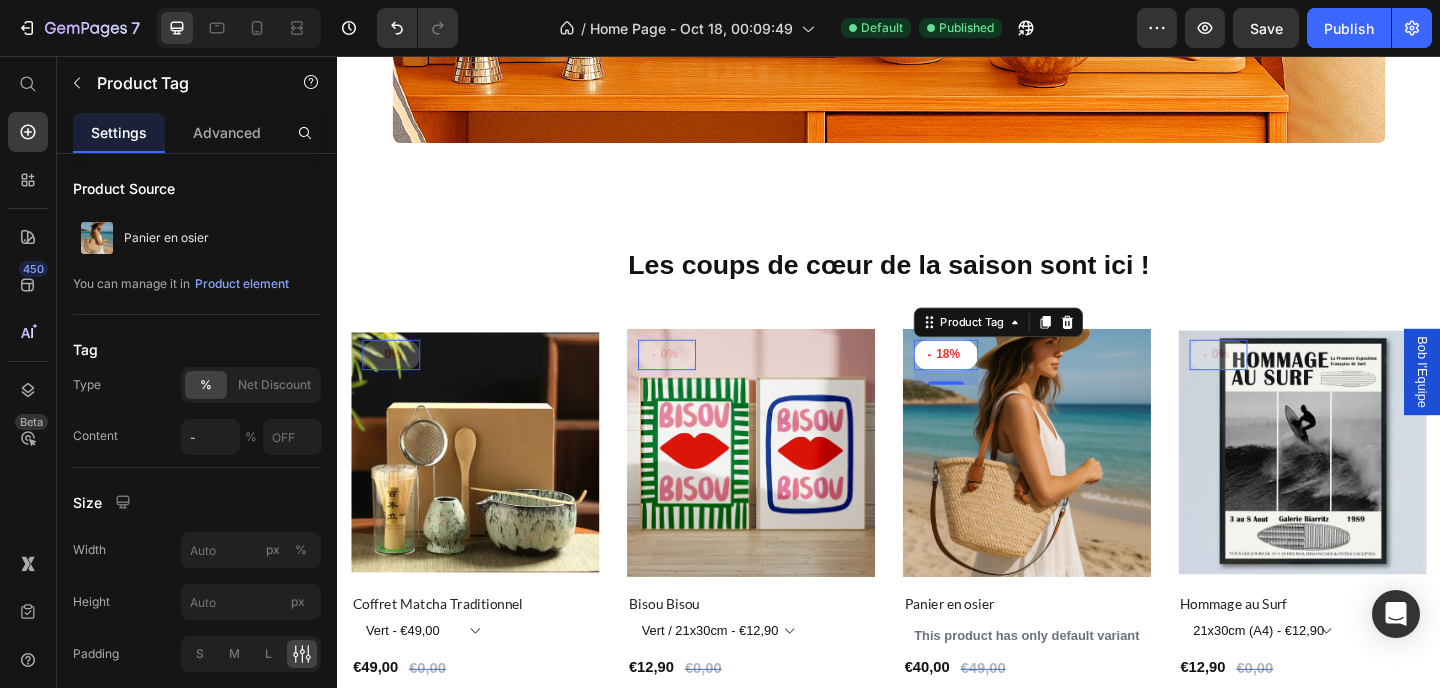 click on "18%" at bounding box center (397, 381) 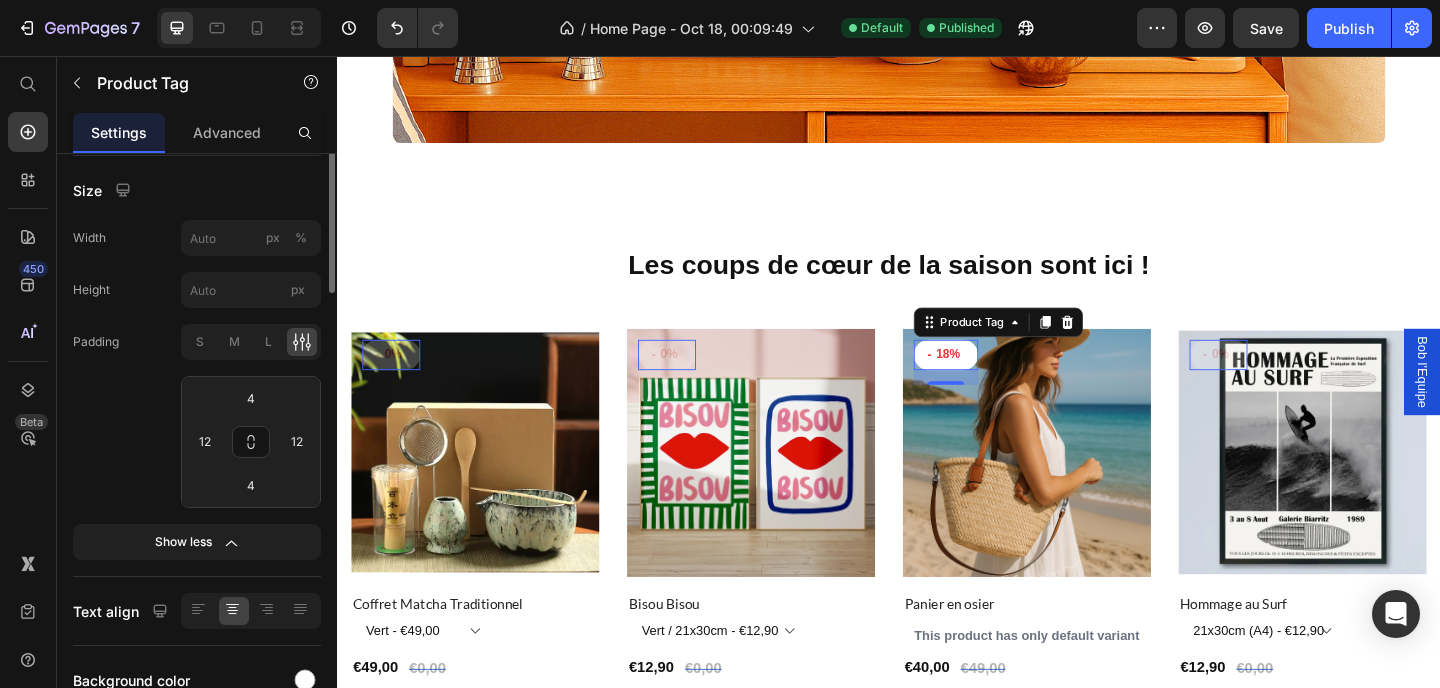scroll, scrollTop: 453, scrollLeft: 0, axis: vertical 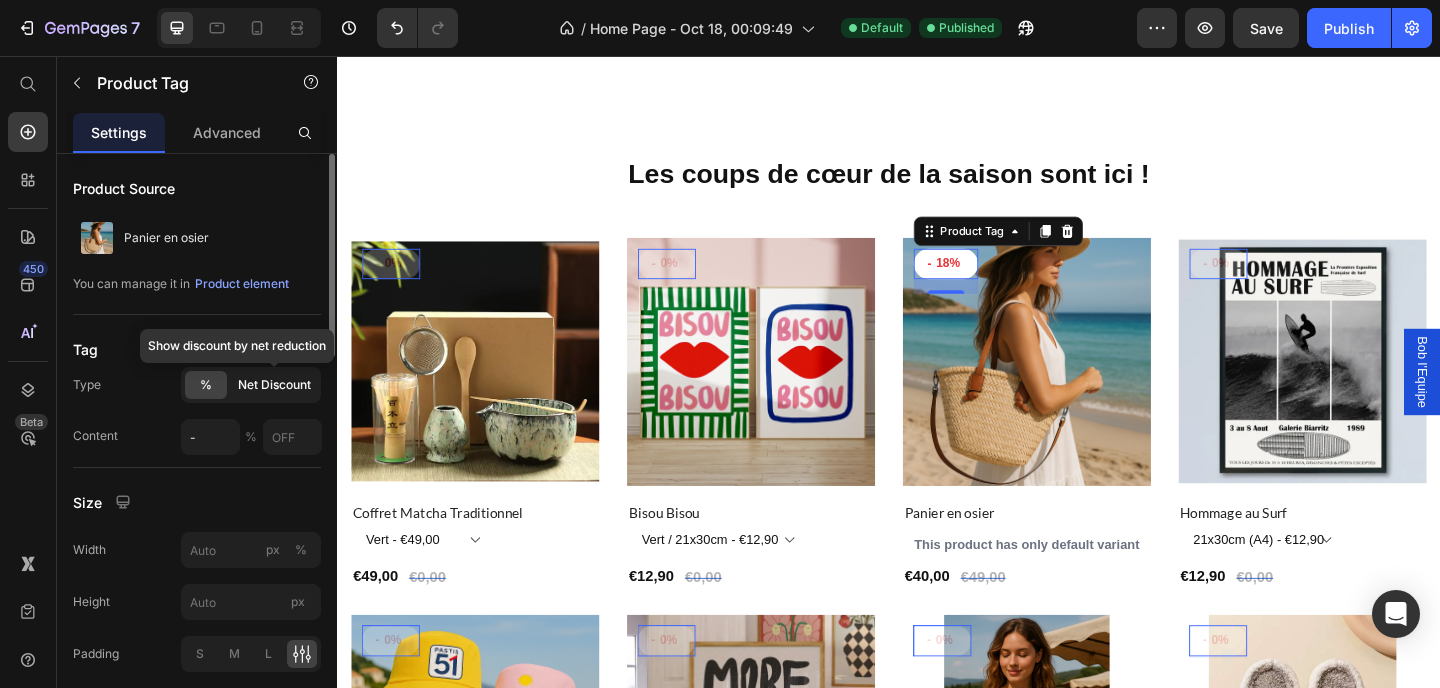click on "Net Discount" 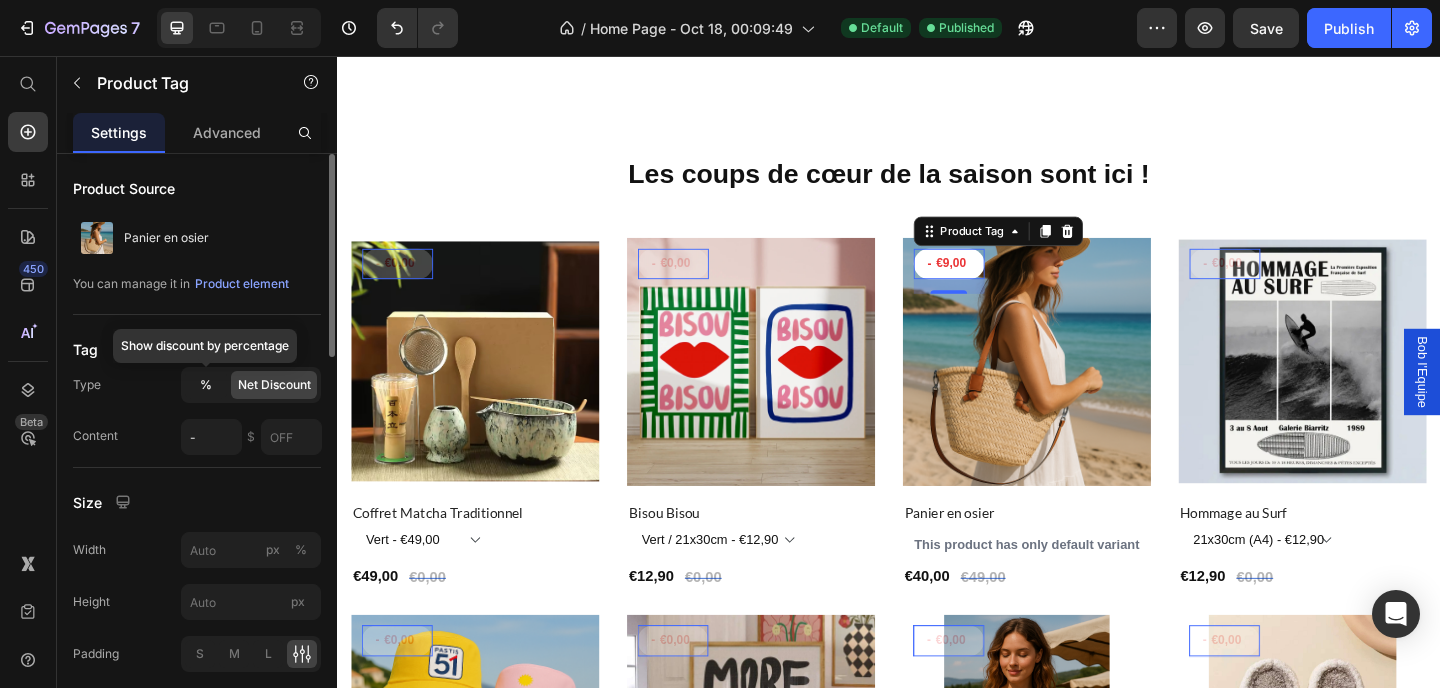 click on "%" 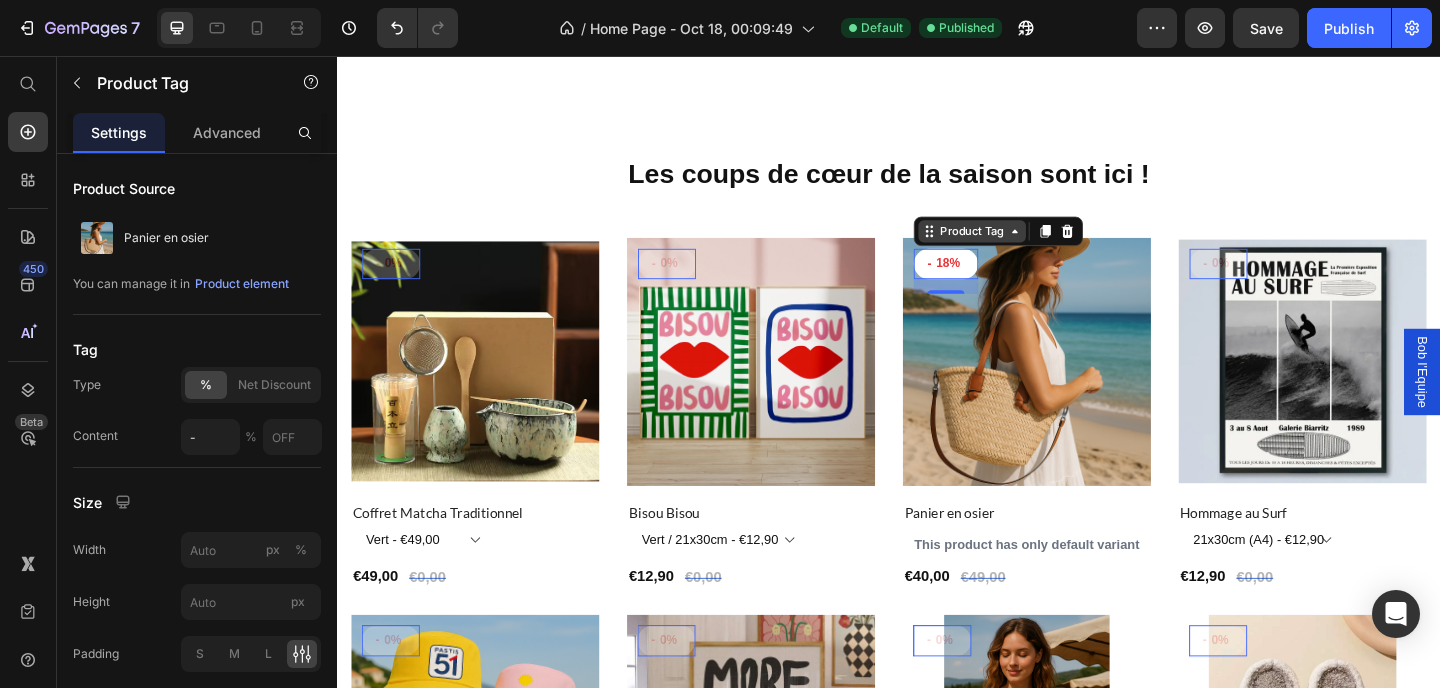 click on "Product Tag" at bounding box center (407, 254) 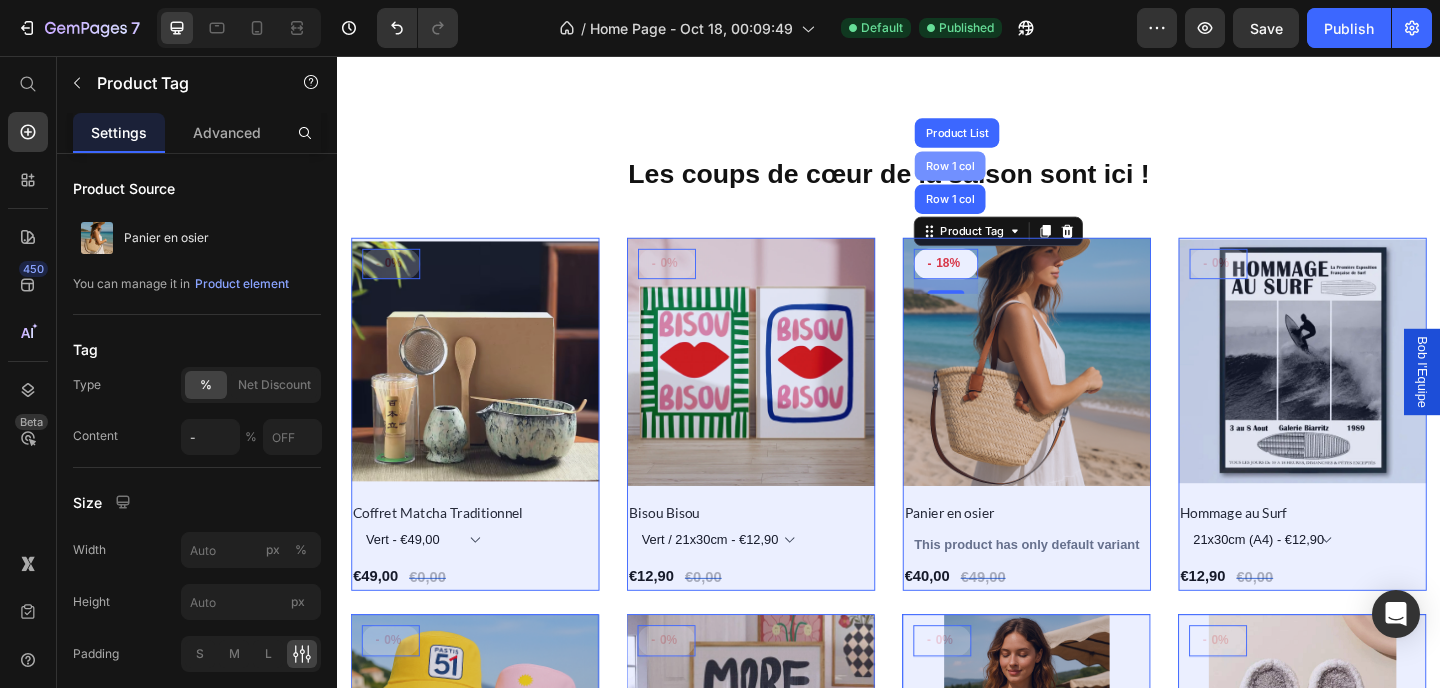 click on "Row 1 col" at bounding box center [1003, 176] 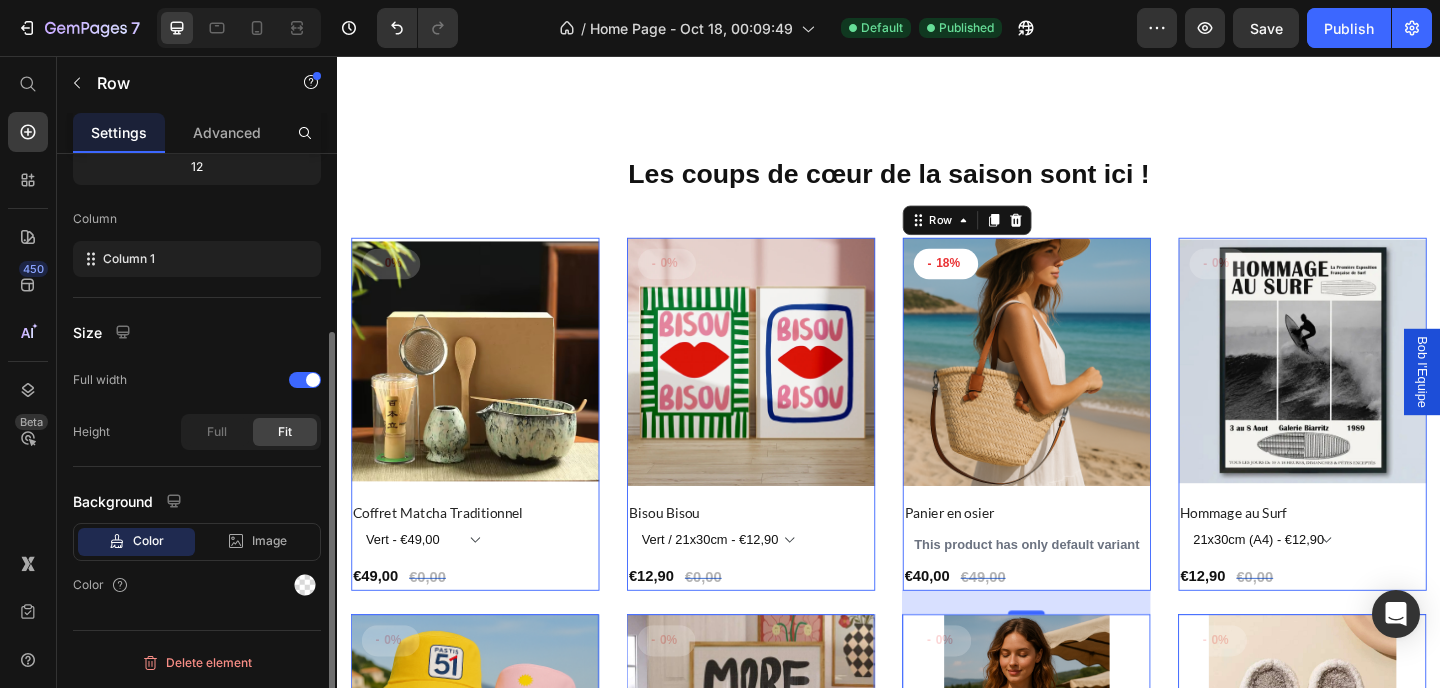 scroll, scrollTop: 0, scrollLeft: 0, axis: both 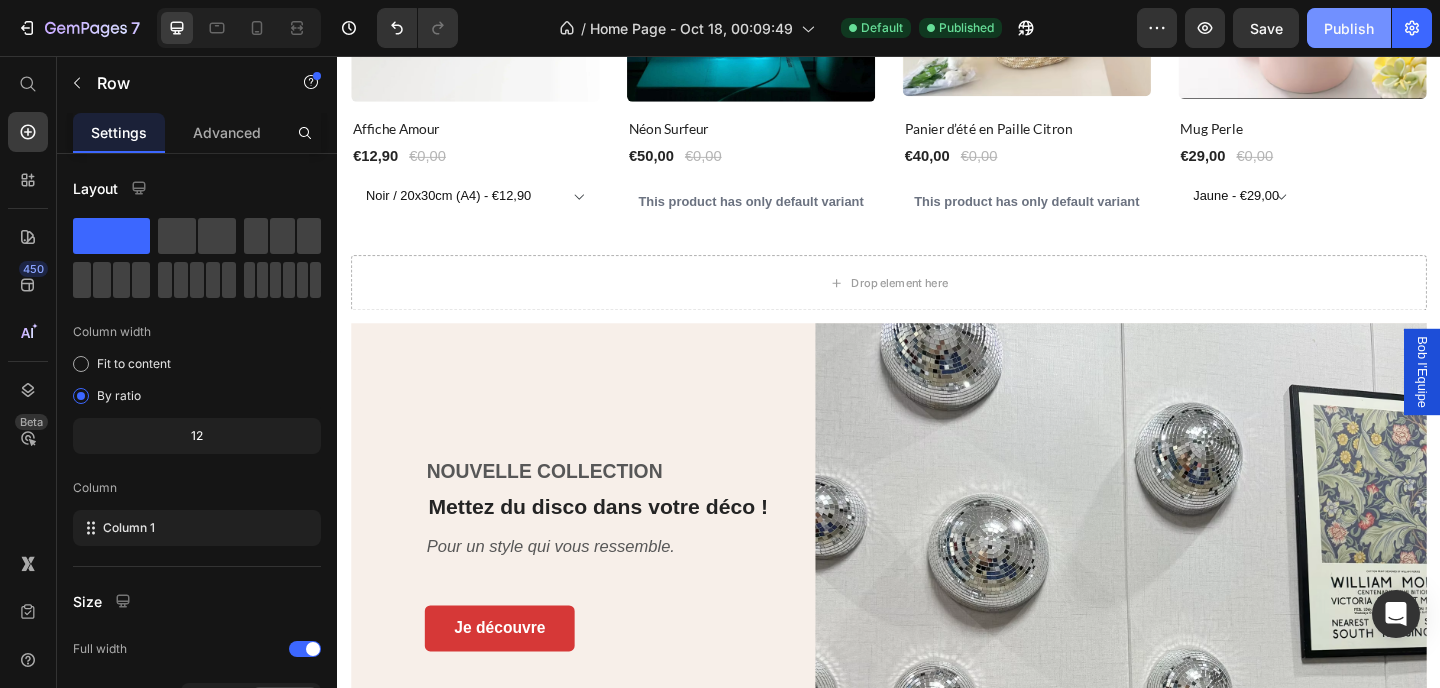 click on "Publish" at bounding box center (1349, 28) 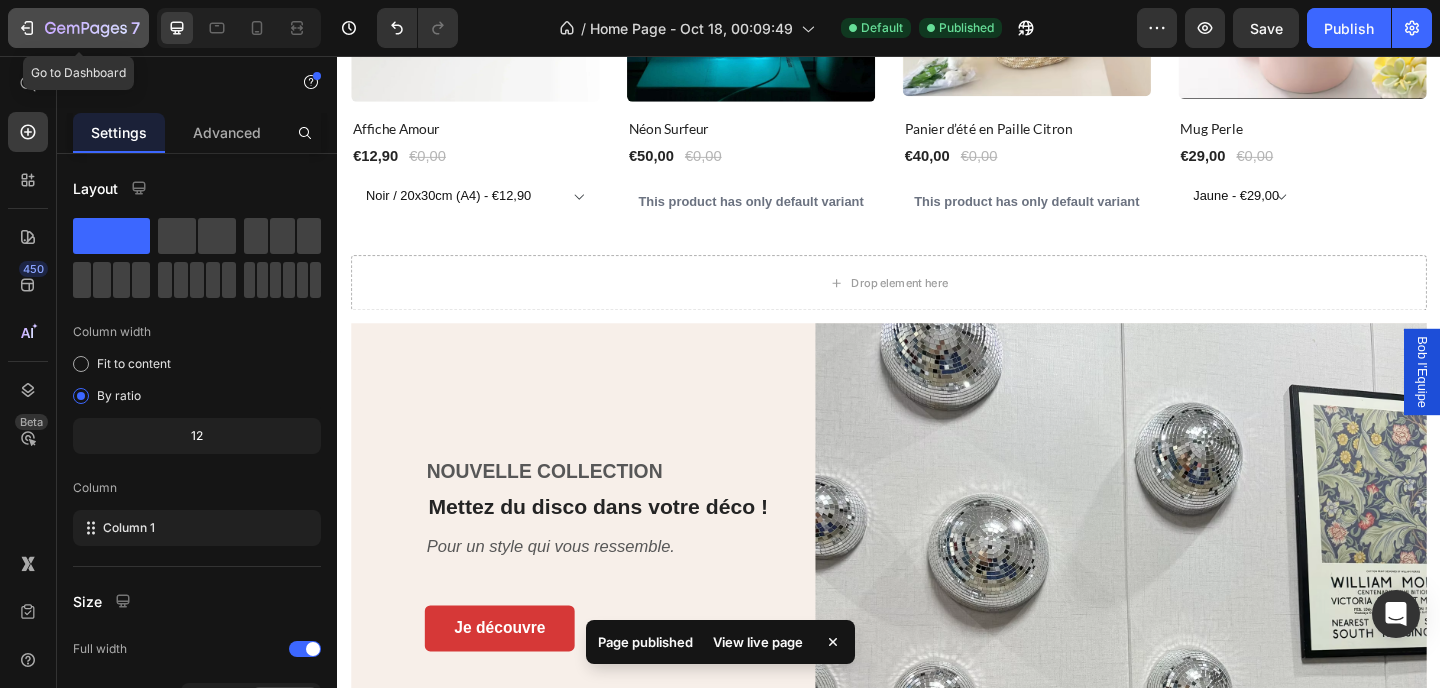 click 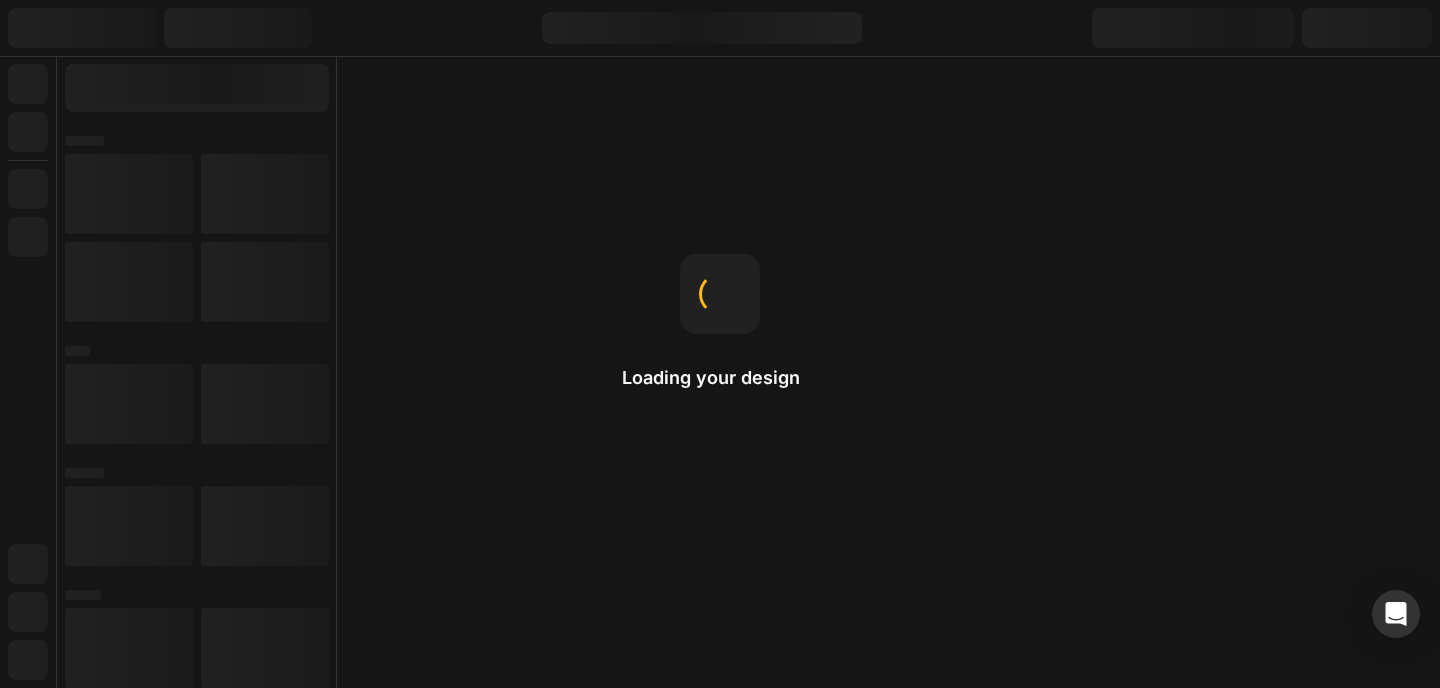scroll, scrollTop: 0, scrollLeft: 0, axis: both 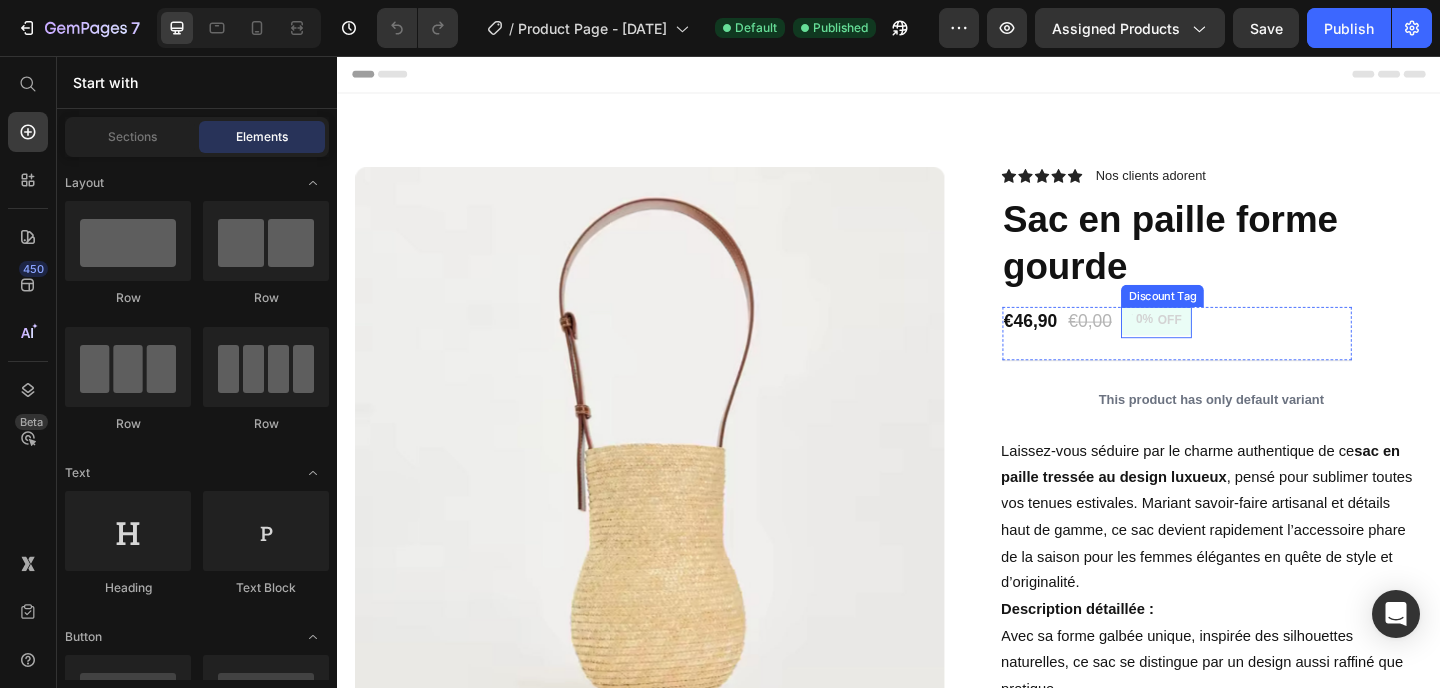 click on "OFF" at bounding box center (1243, 344) 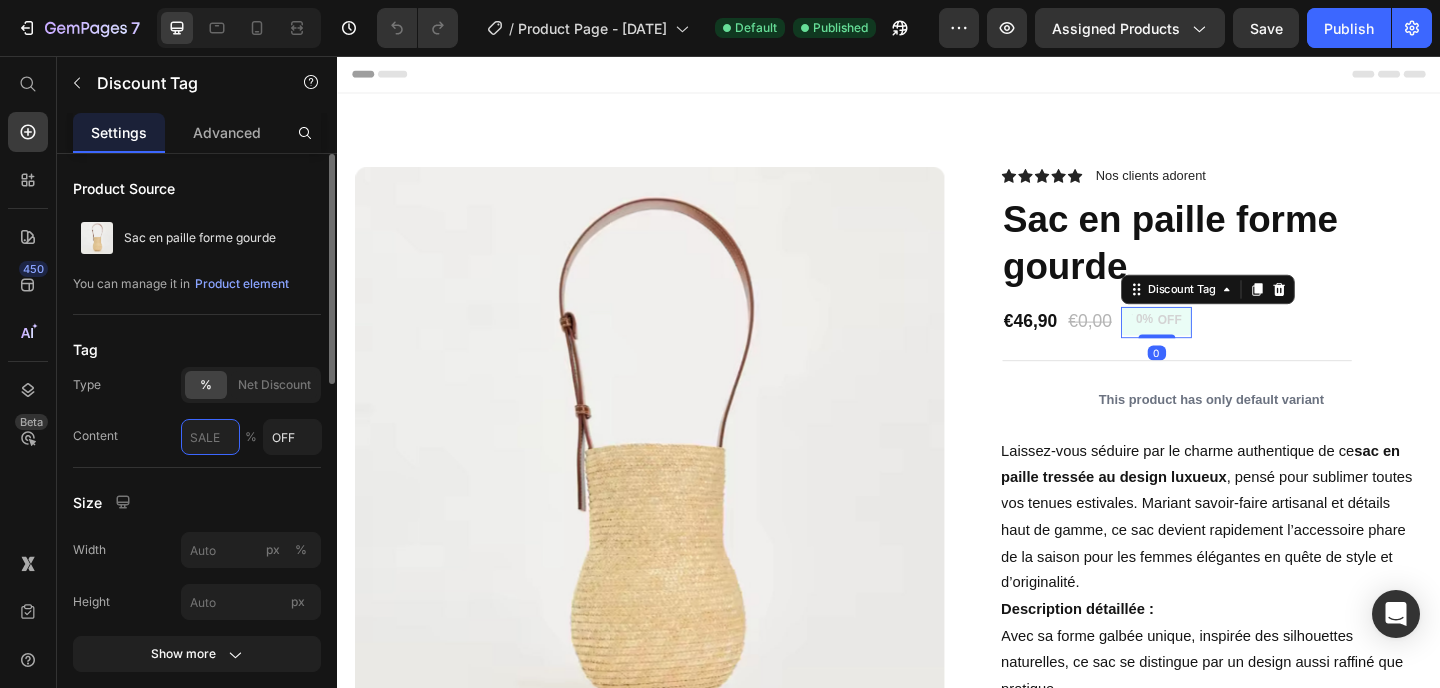 click at bounding box center [210, 437] 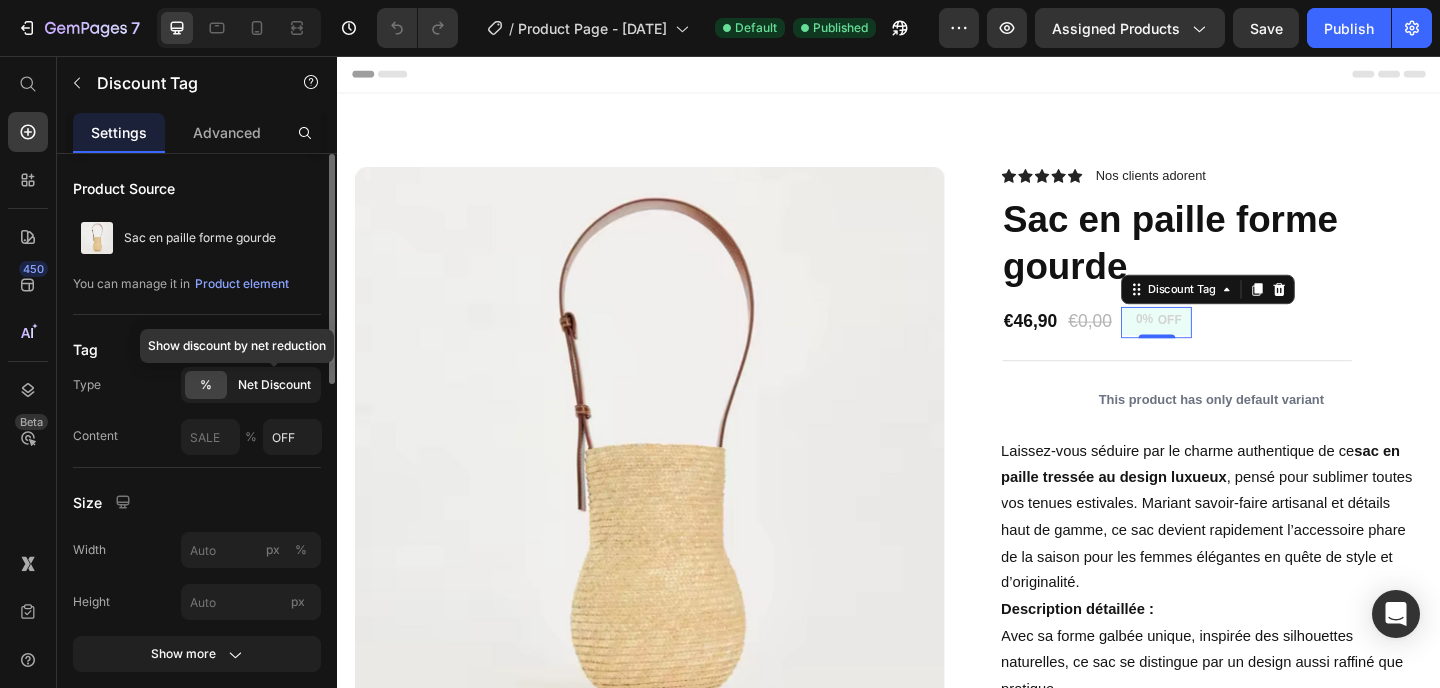 click on "Net Discount" 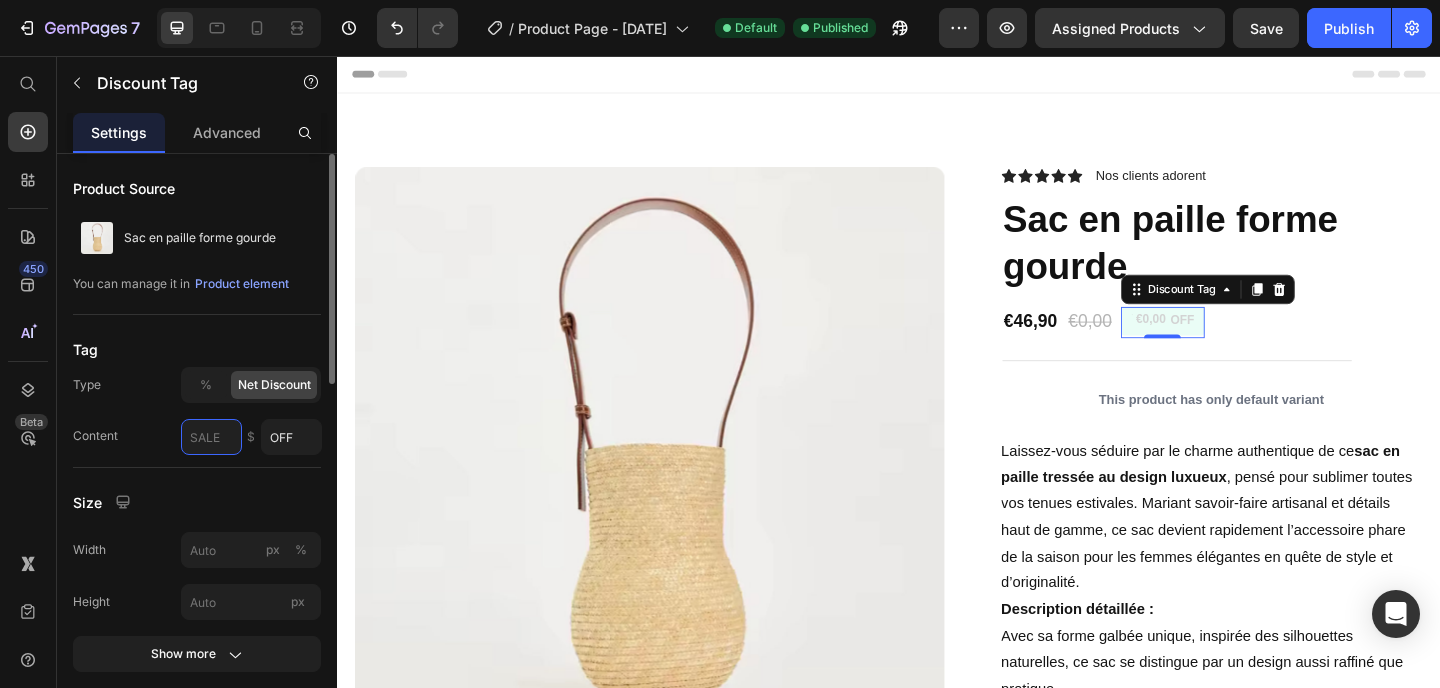 click at bounding box center [211, 437] 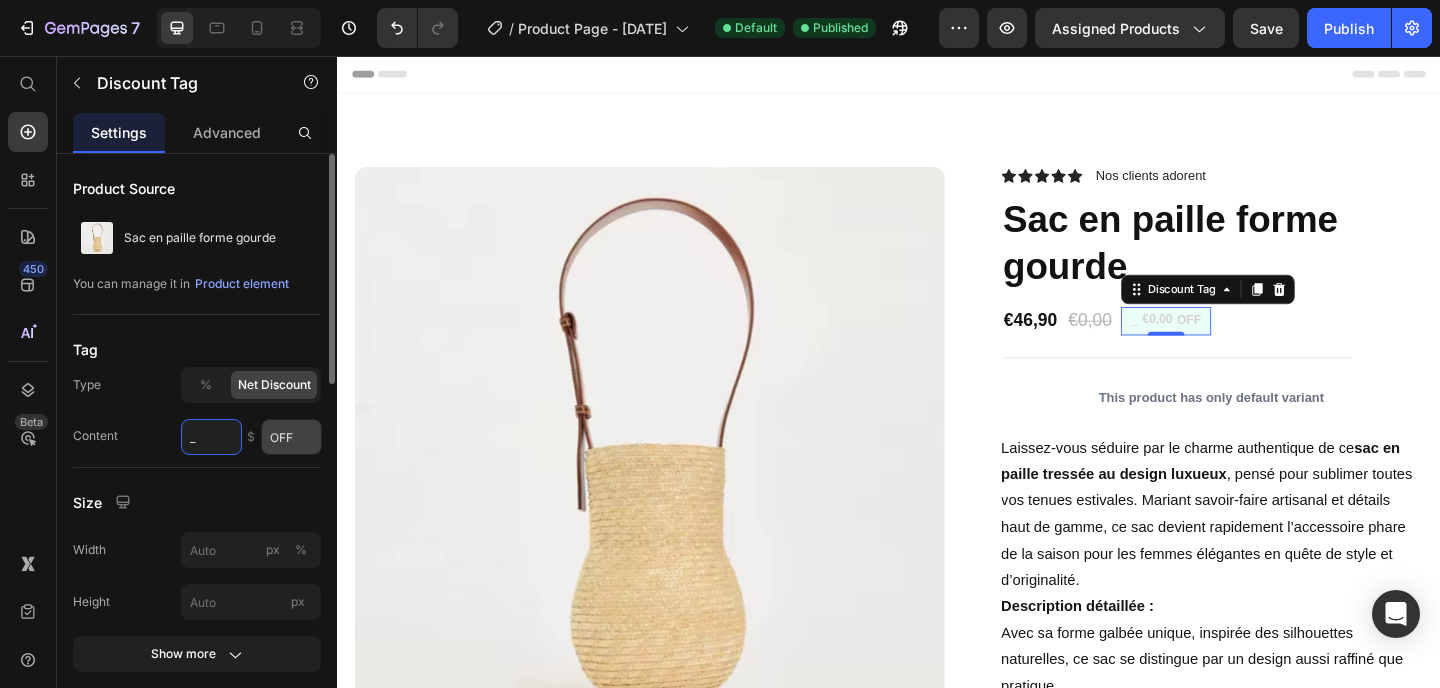 type on "_" 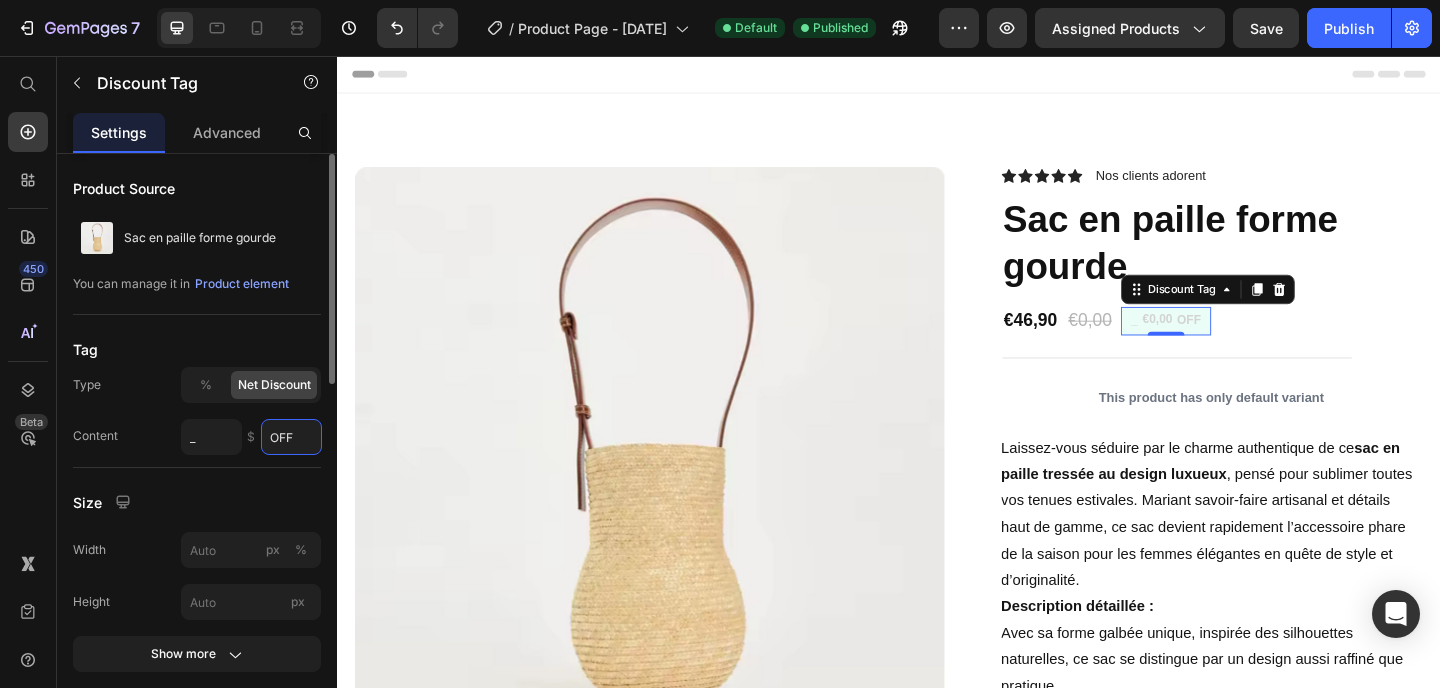 click on "OFF" at bounding box center [291, 437] 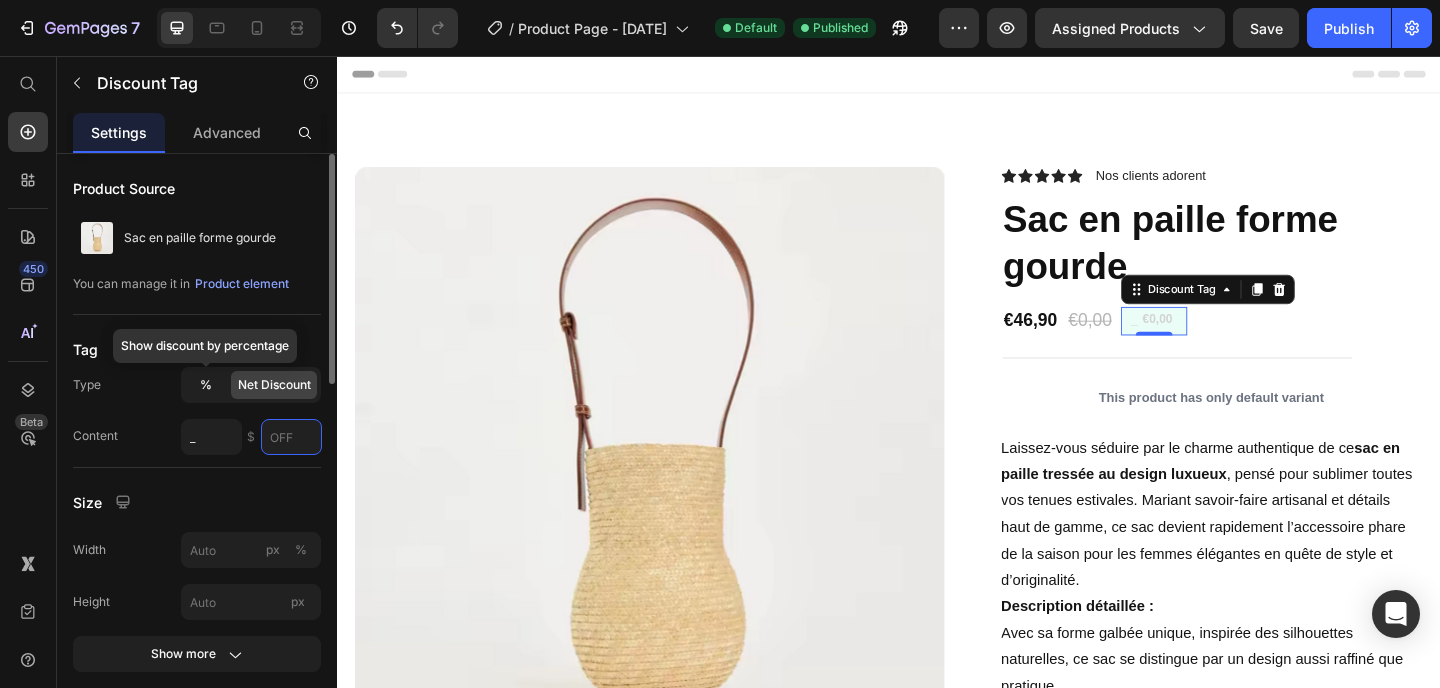 type 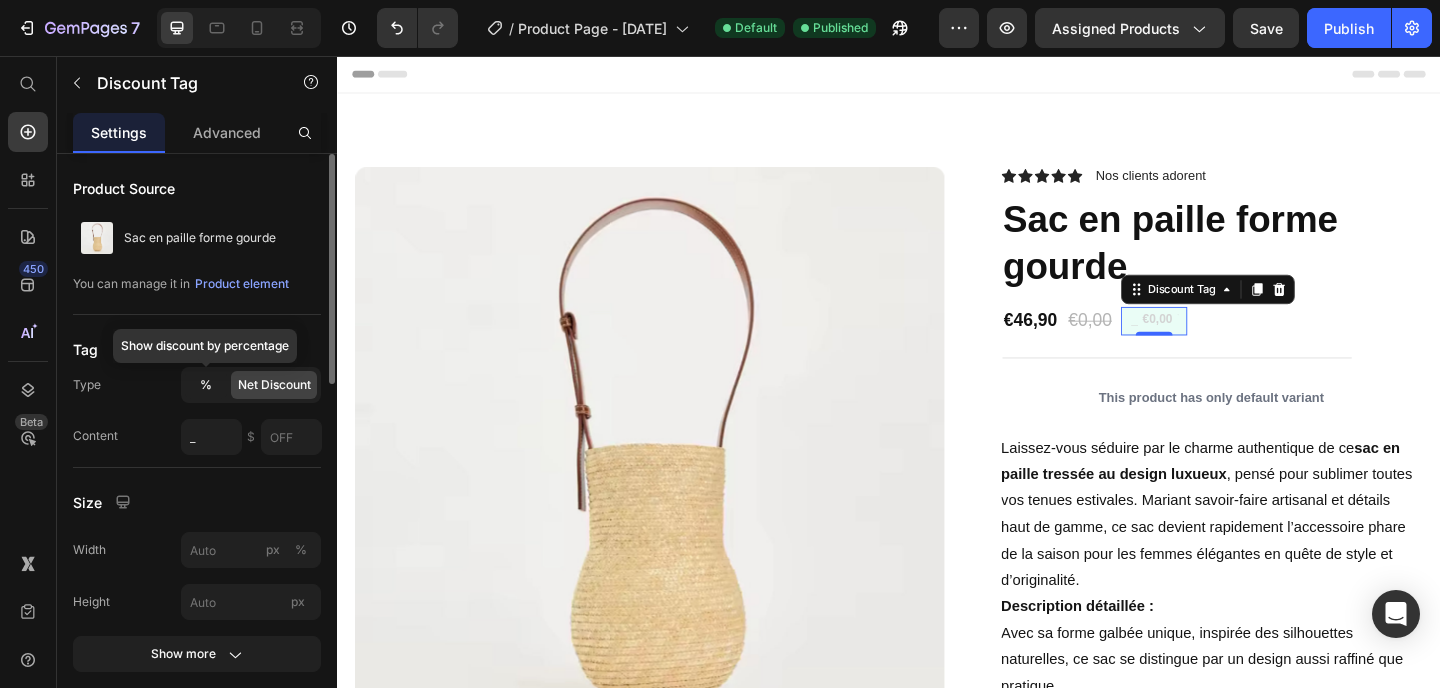 click on "%" 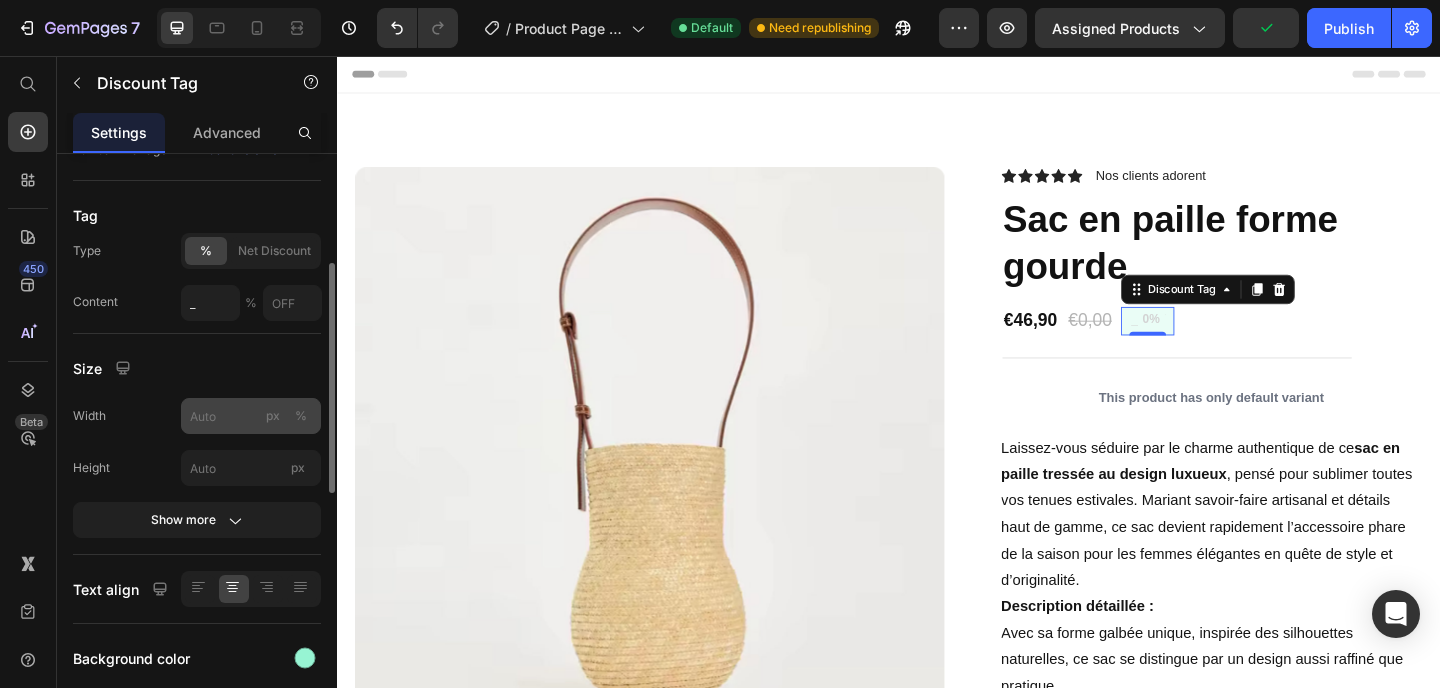 scroll, scrollTop: 175, scrollLeft: 0, axis: vertical 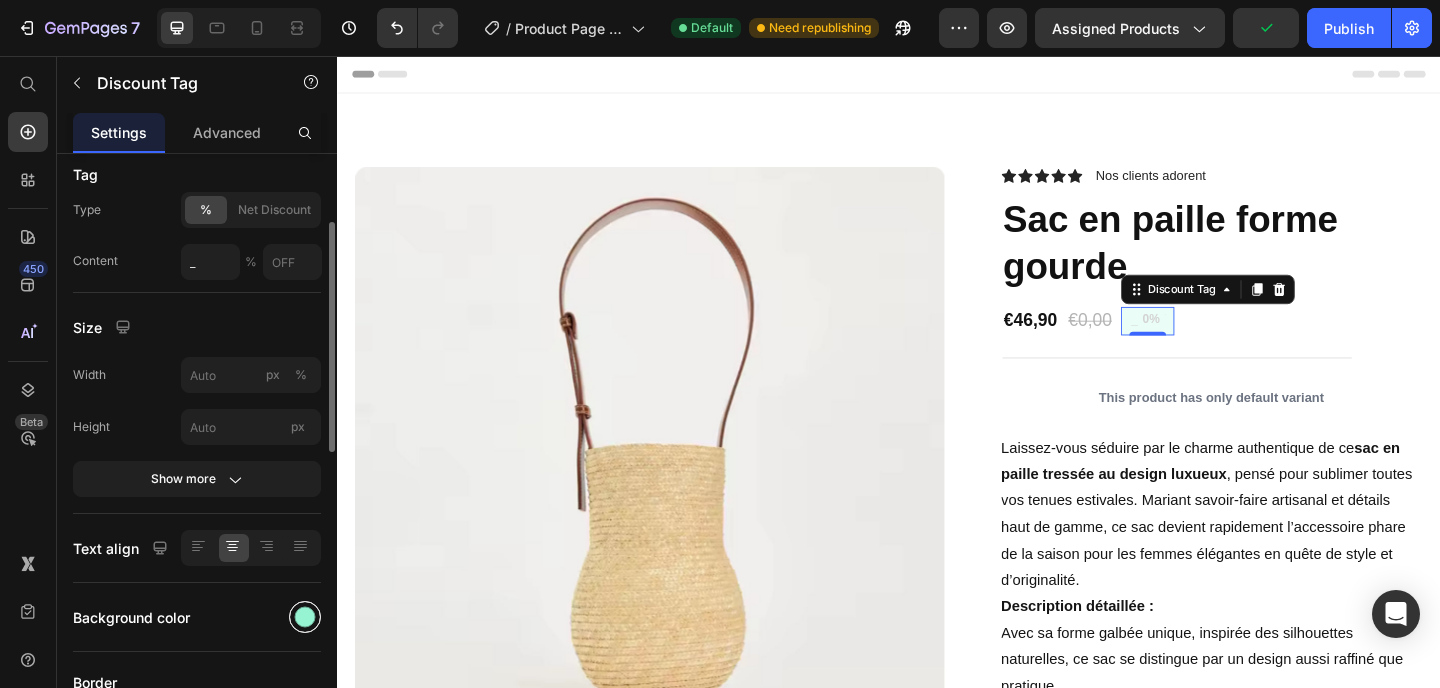 click at bounding box center (305, 617) 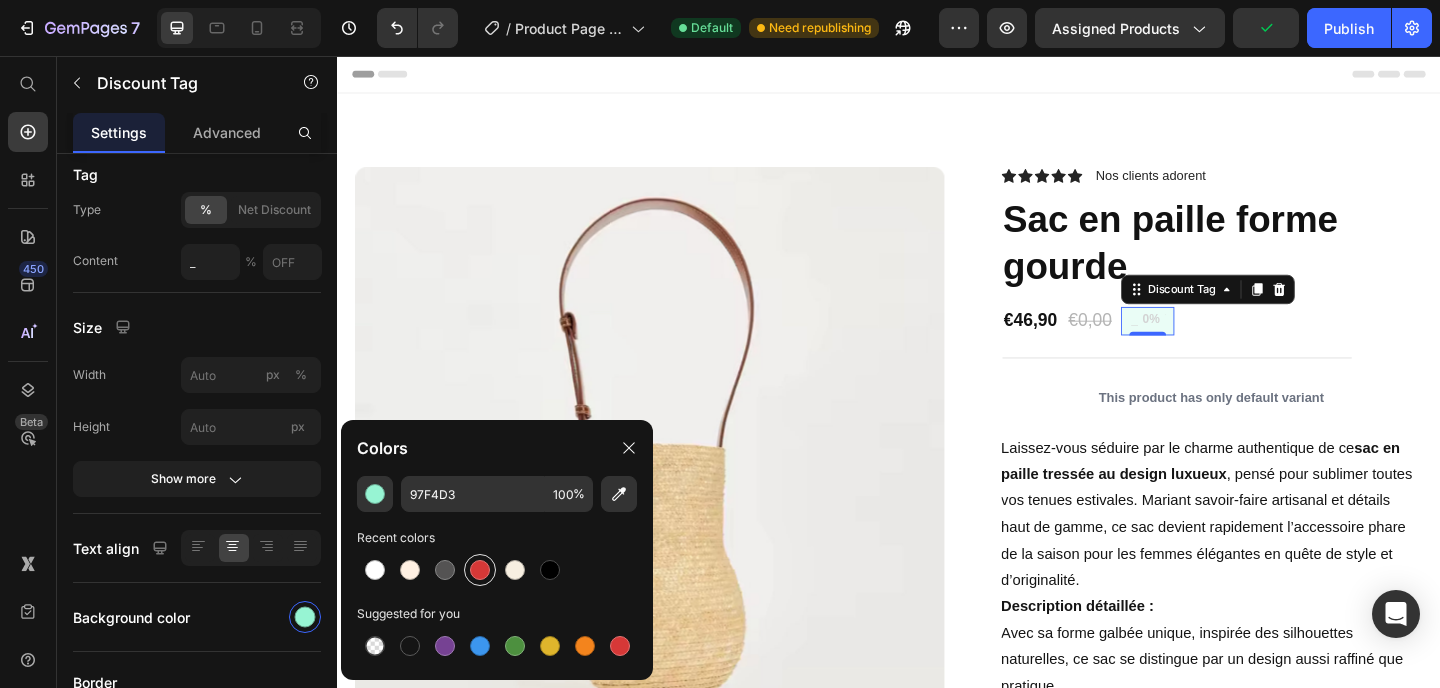 click at bounding box center [480, 570] 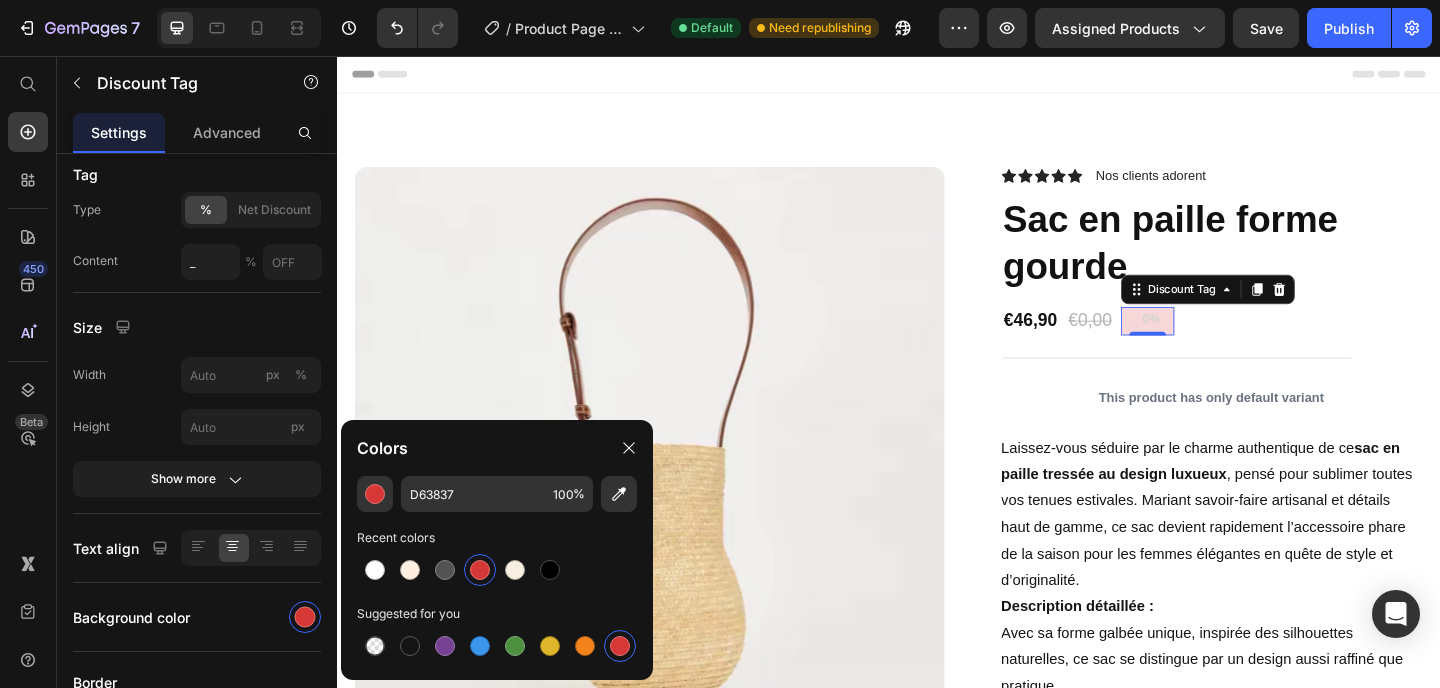 click at bounding box center (480, 570) 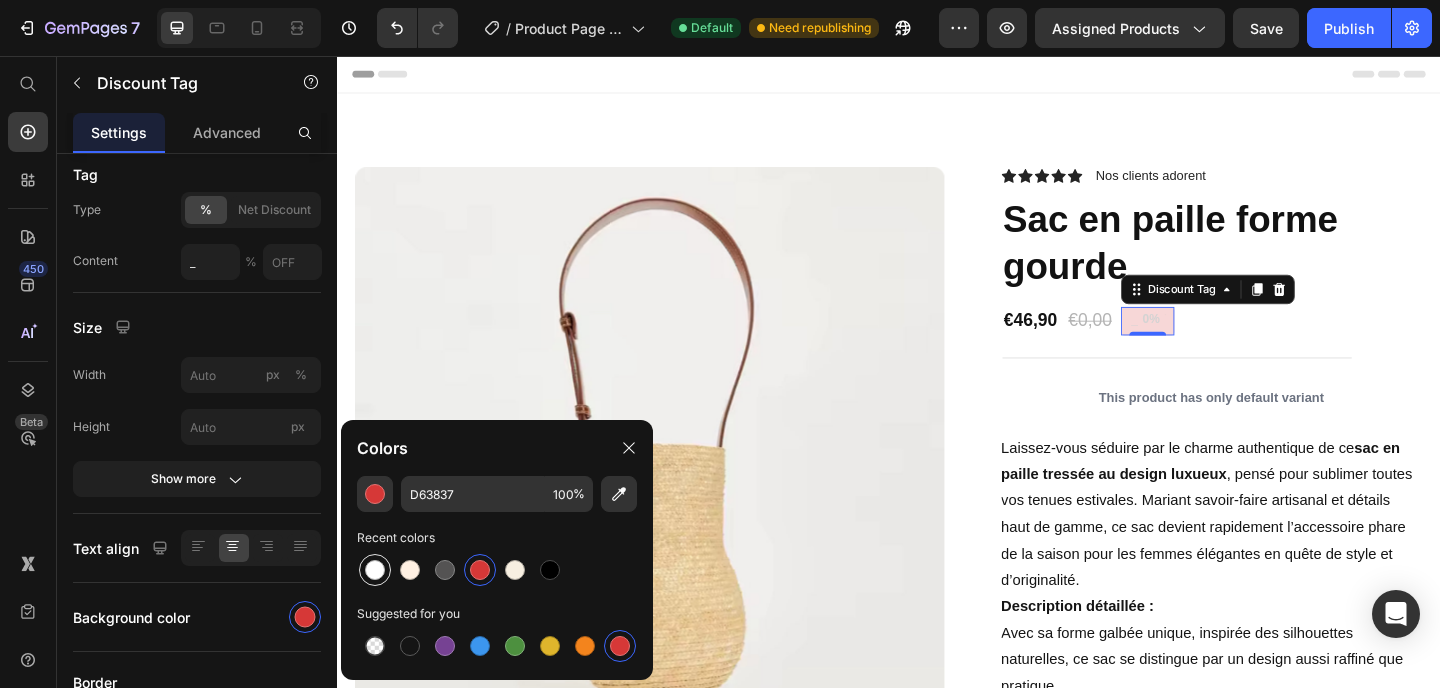 click at bounding box center (375, 570) 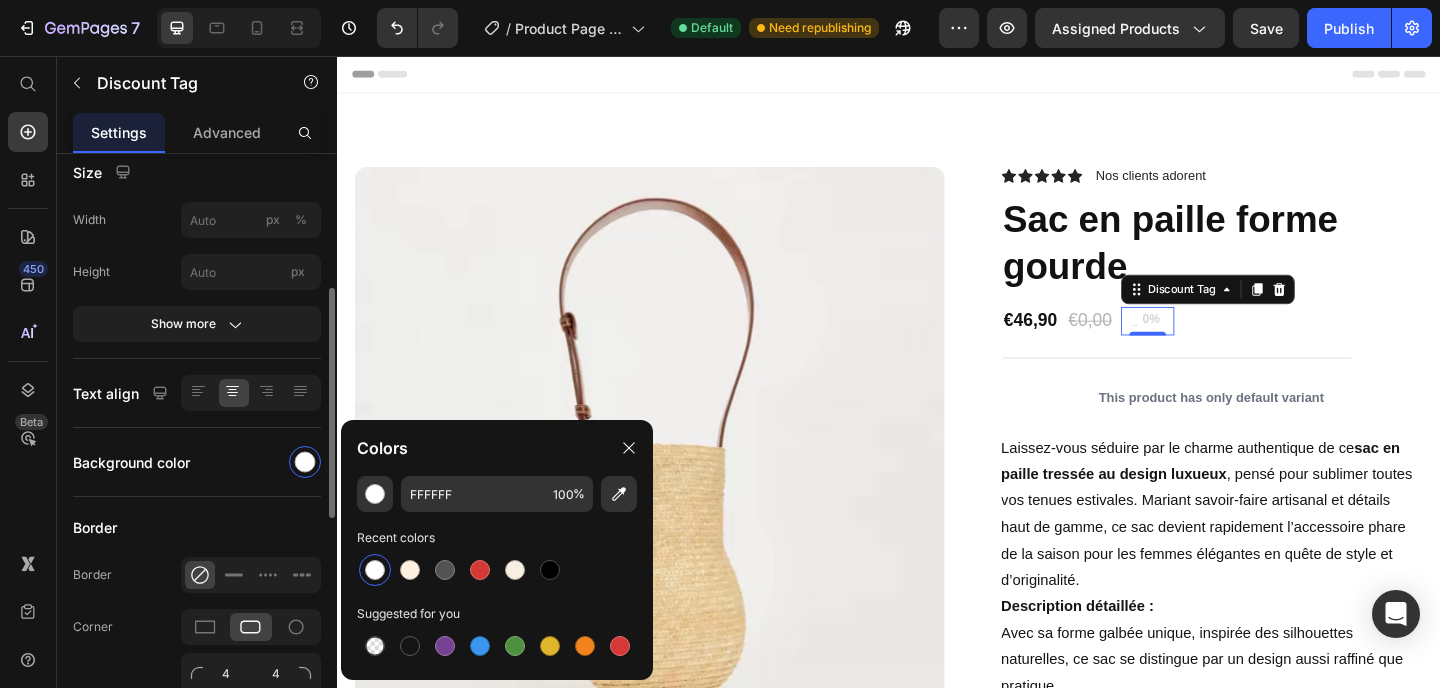 scroll, scrollTop: 334, scrollLeft: 0, axis: vertical 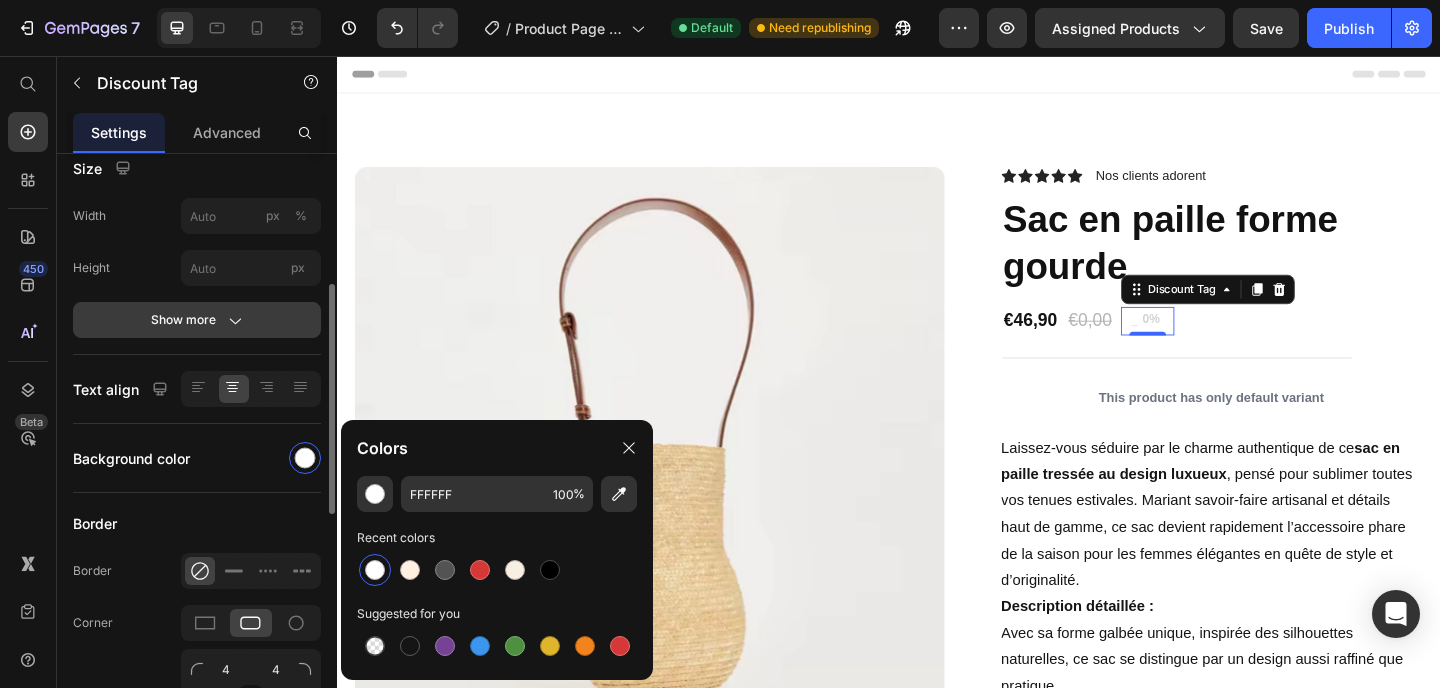 click 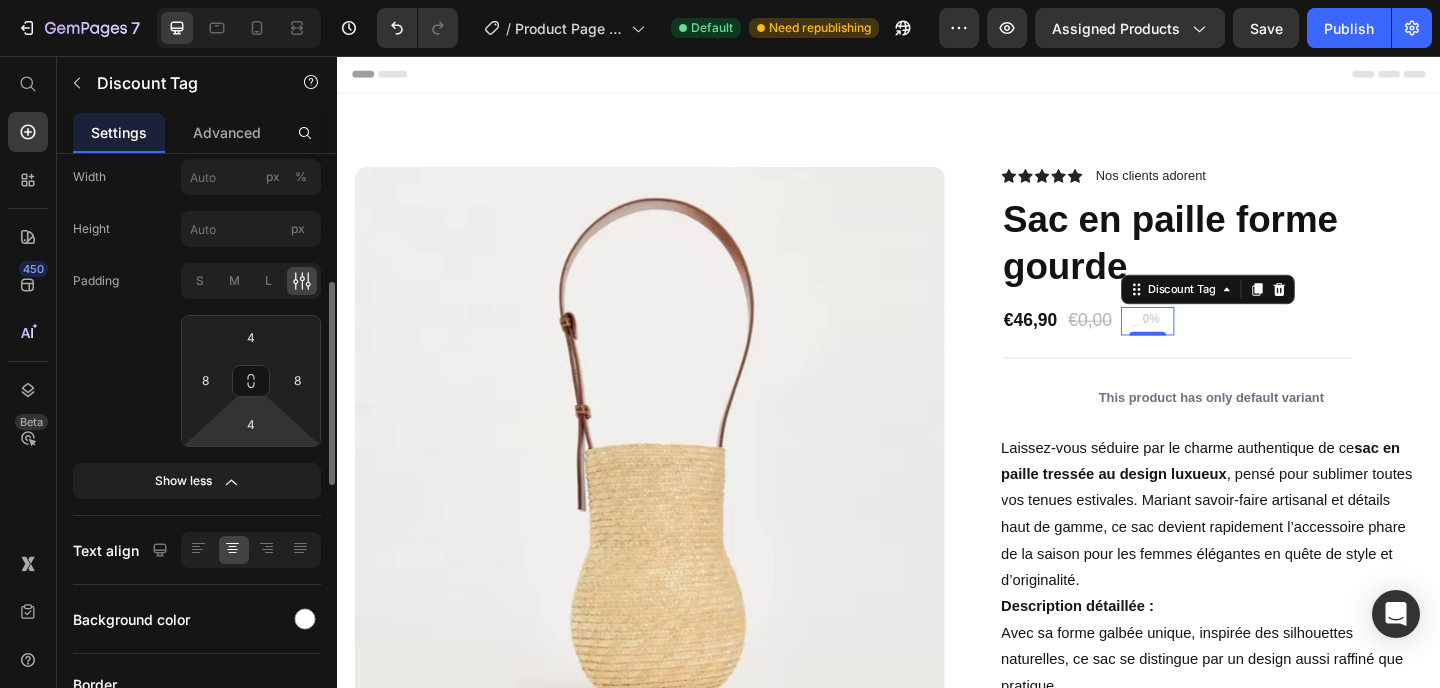 scroll, scrollTop: 377, scrollLeft: 0, axis: vertical 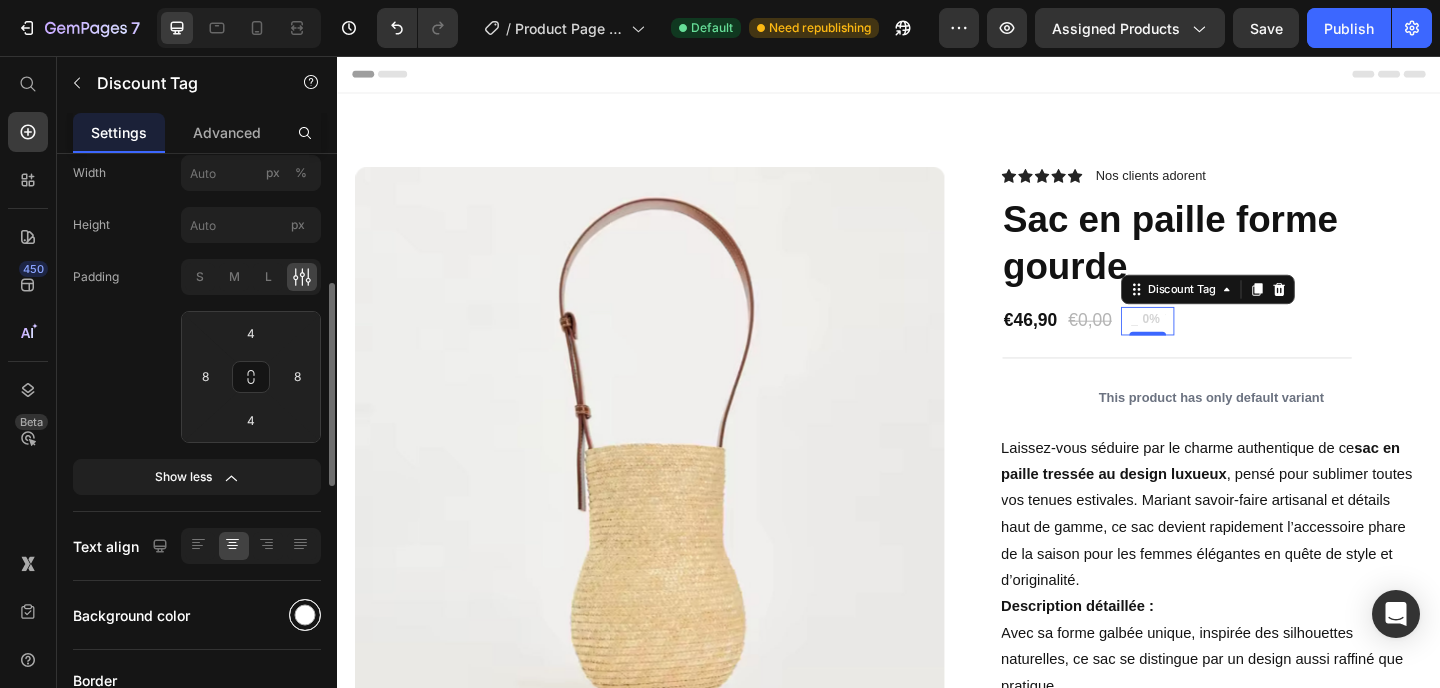 click at bounding box center [305, 615] 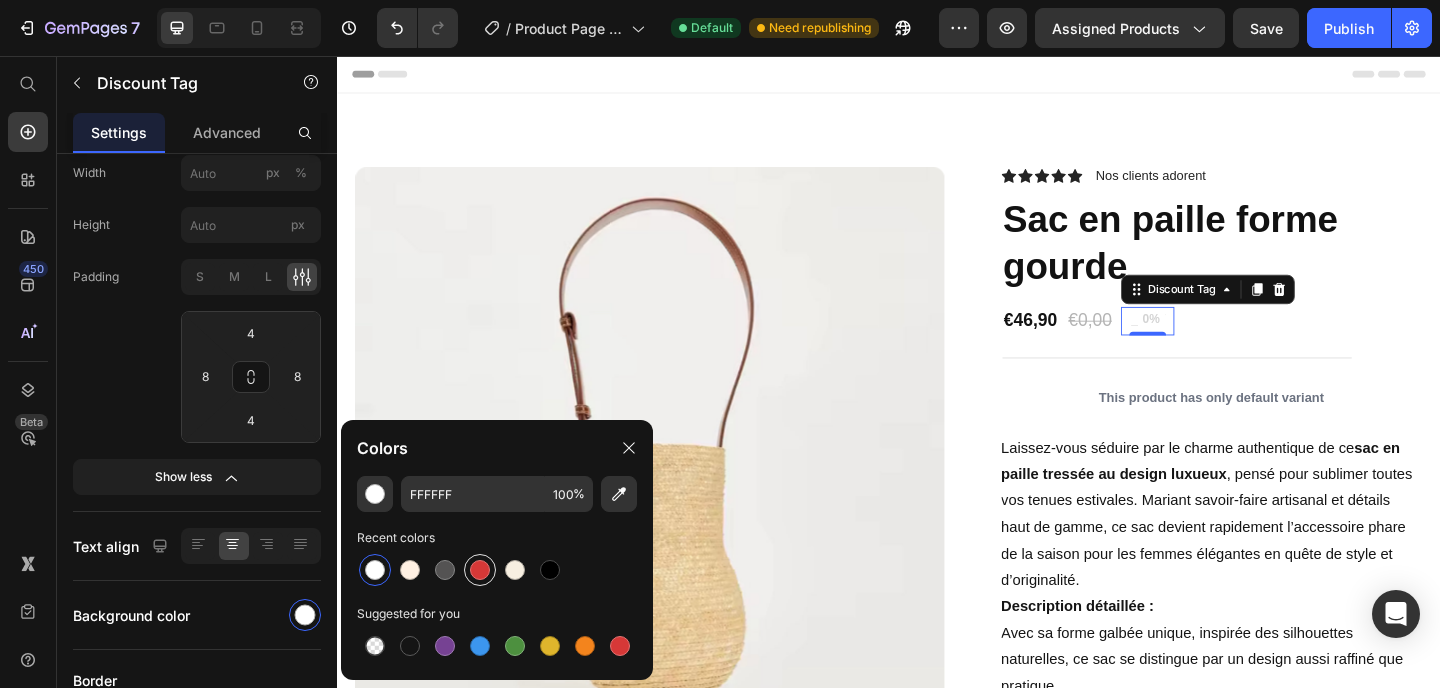 click at bounding box center (480, 570) 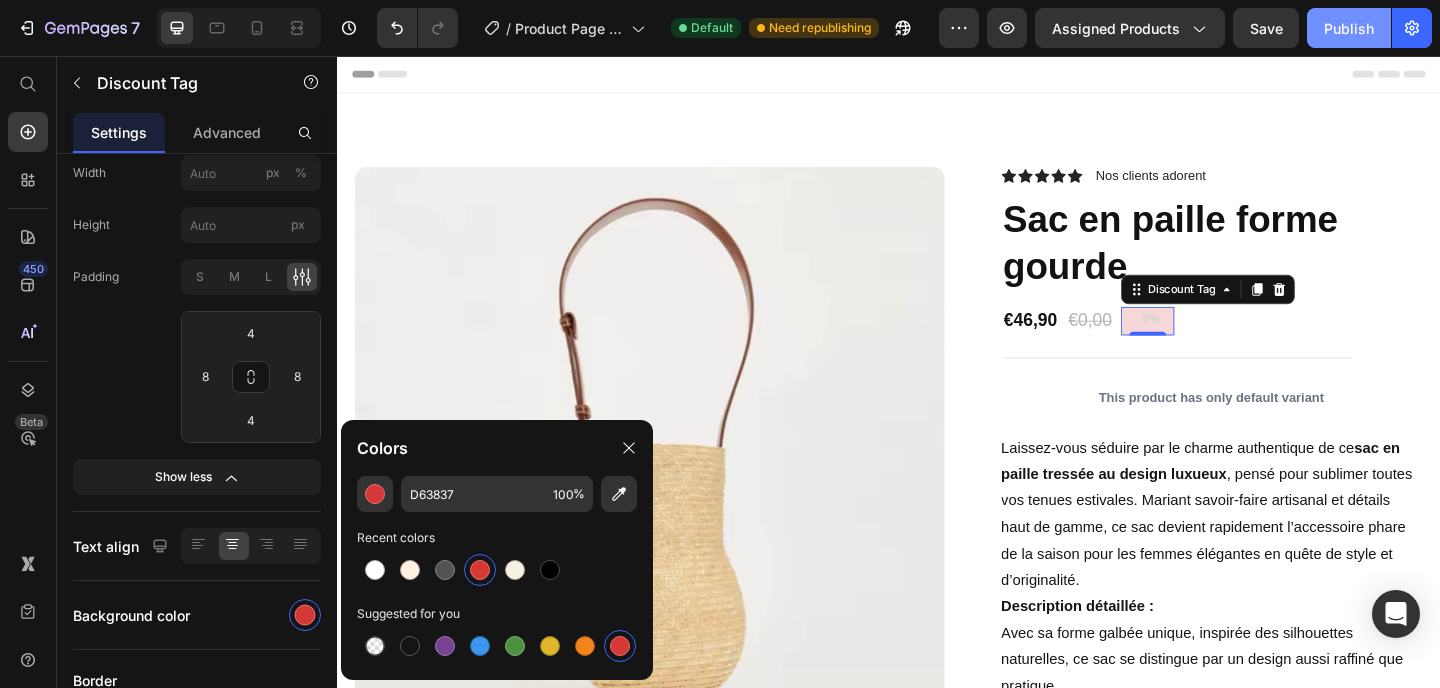 click on "Publish" at bounding box center [1349, 28] 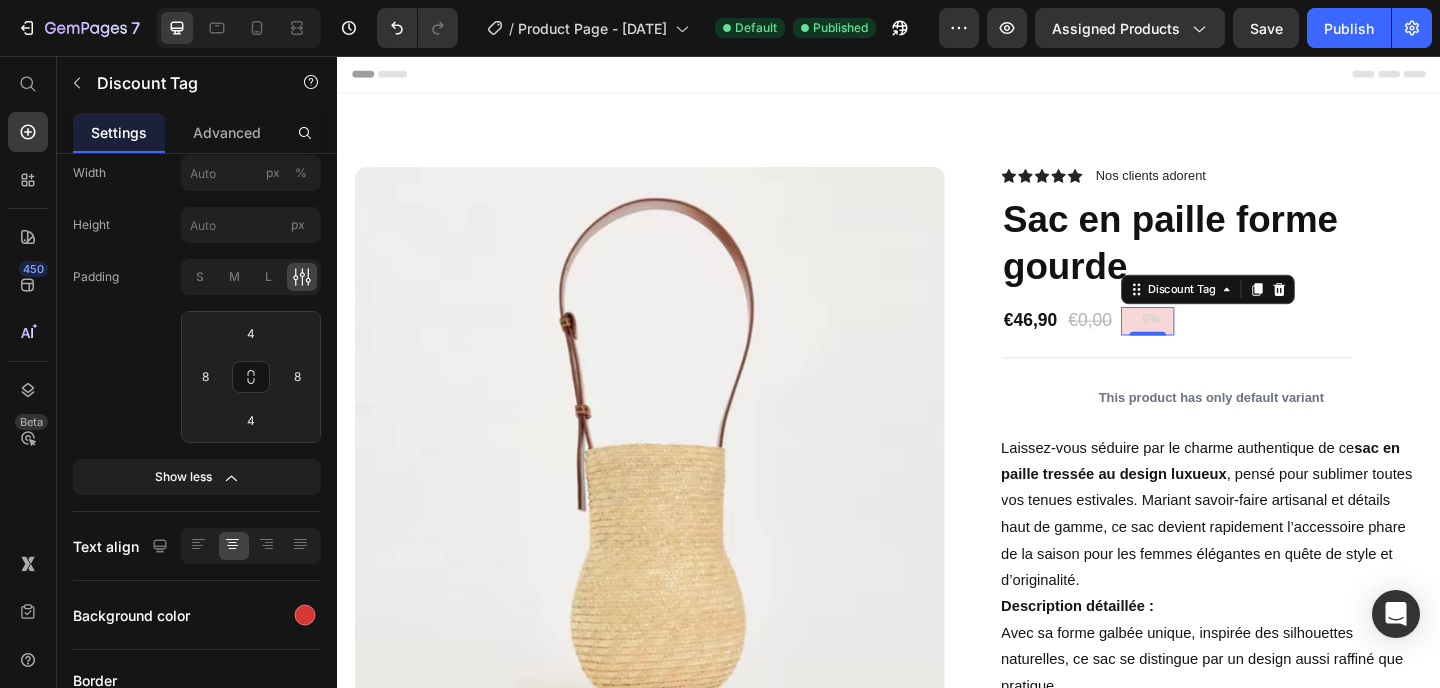 drag, startPoint x: 1213, startPoint y: 341, endPoint x: 1200, endPoint y: 342, distance: 13.038404 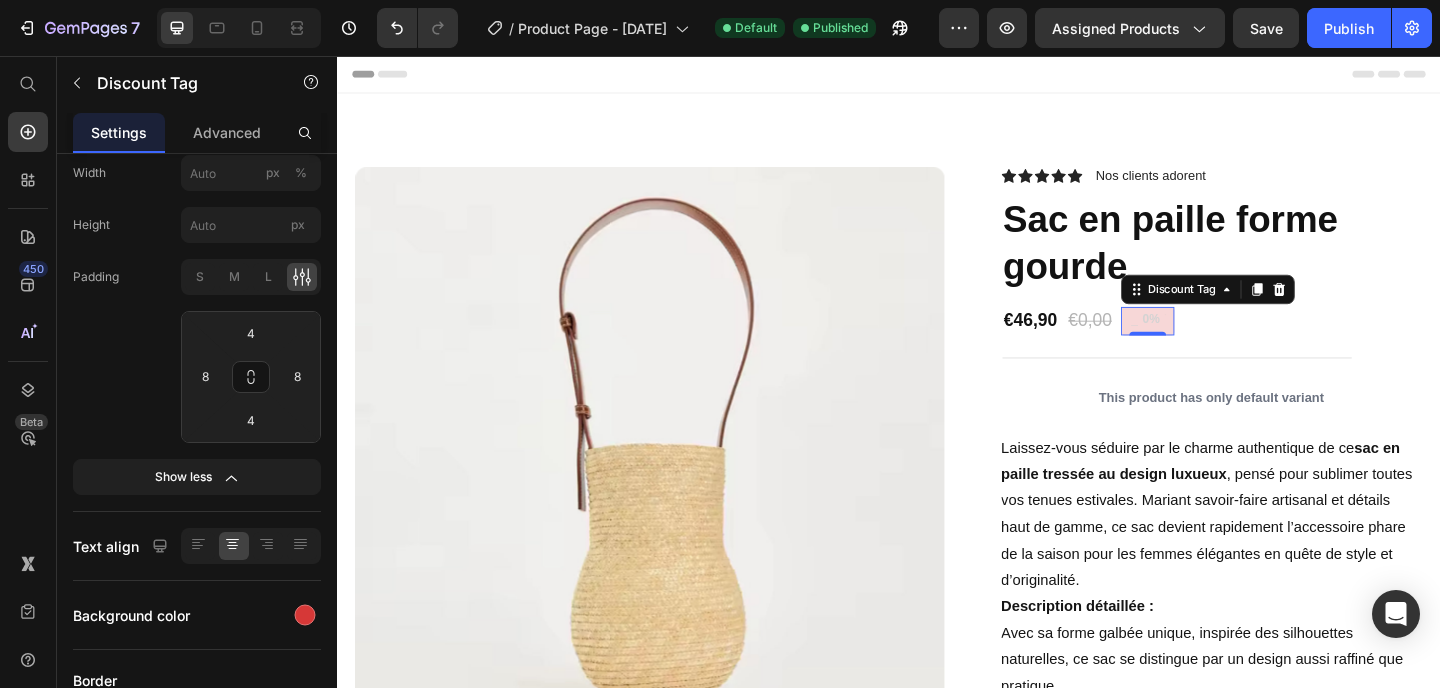 click on "0%" at bounding box center [1222, 343] 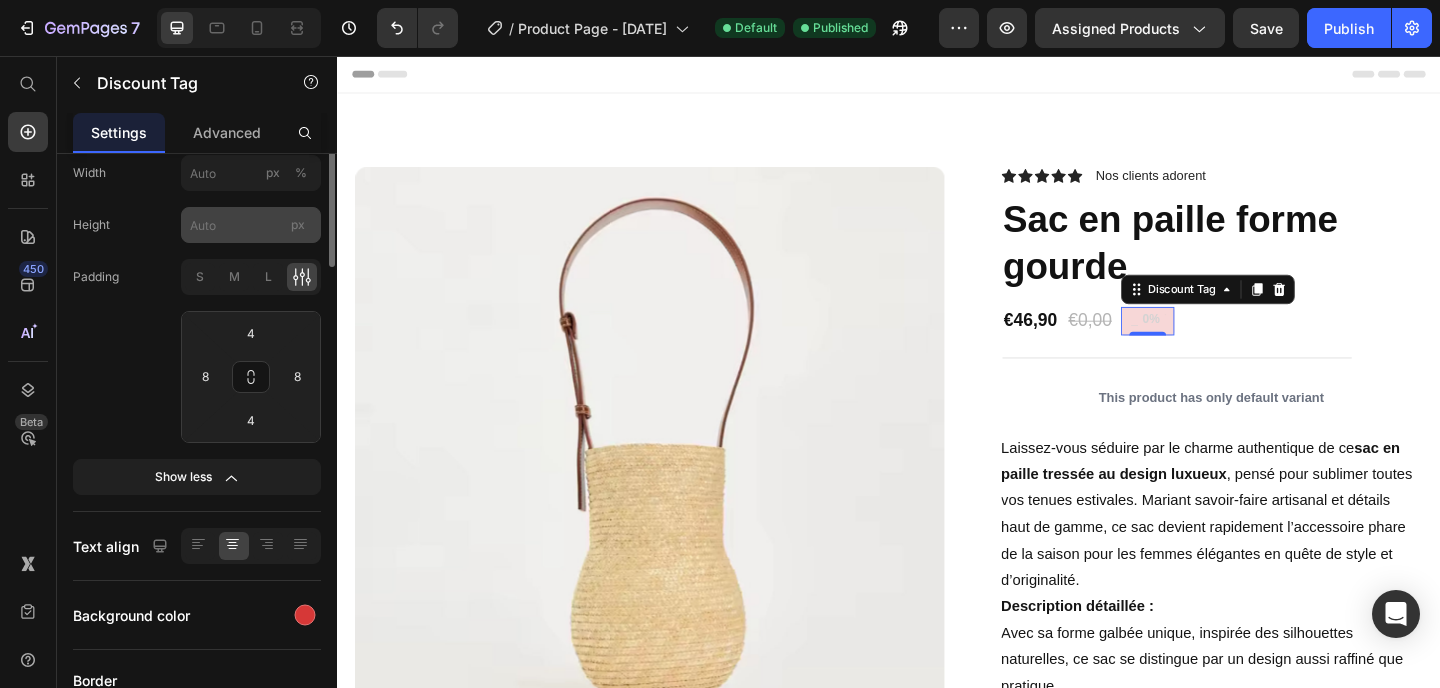 scroll, scrollTop: 46, scrollLeft: 0, axis: vertical 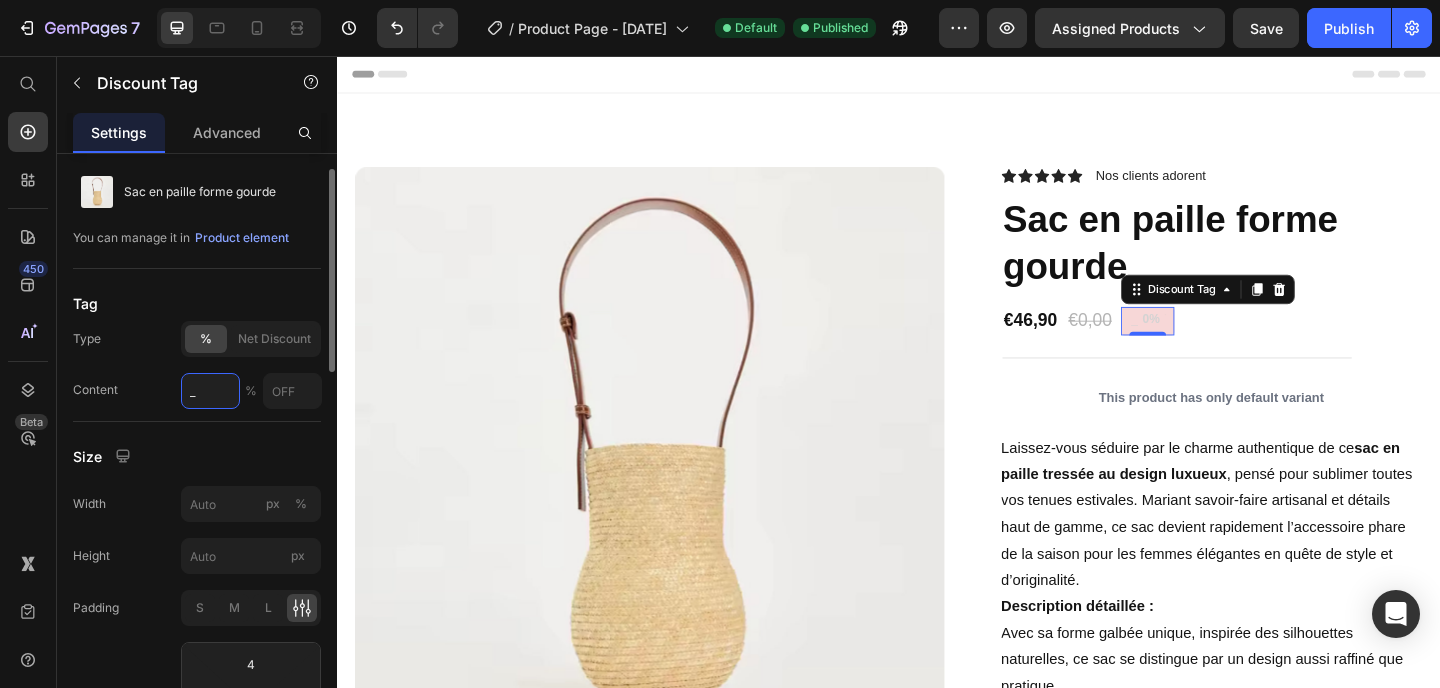 click on "_" at bounding box center (210, 391) 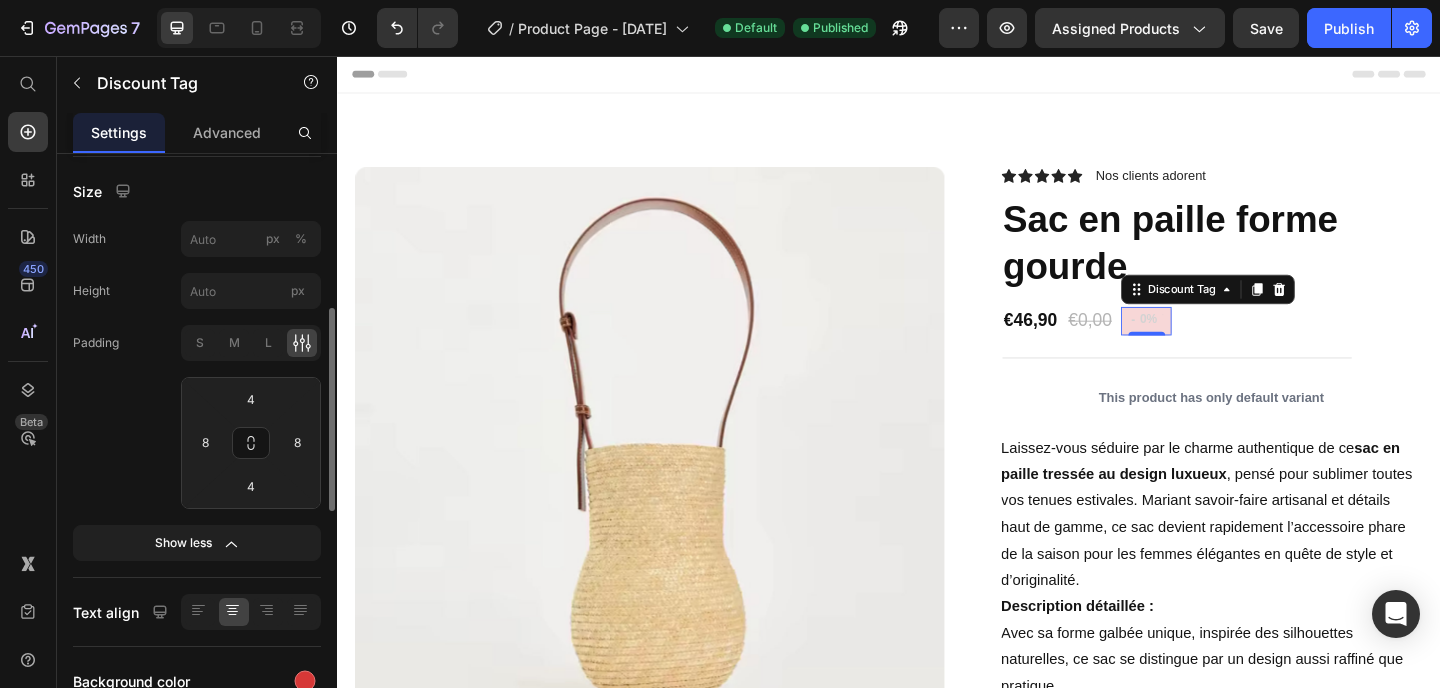scroll, scrollTop: 346, scrollLeft: 0, axis: vertical 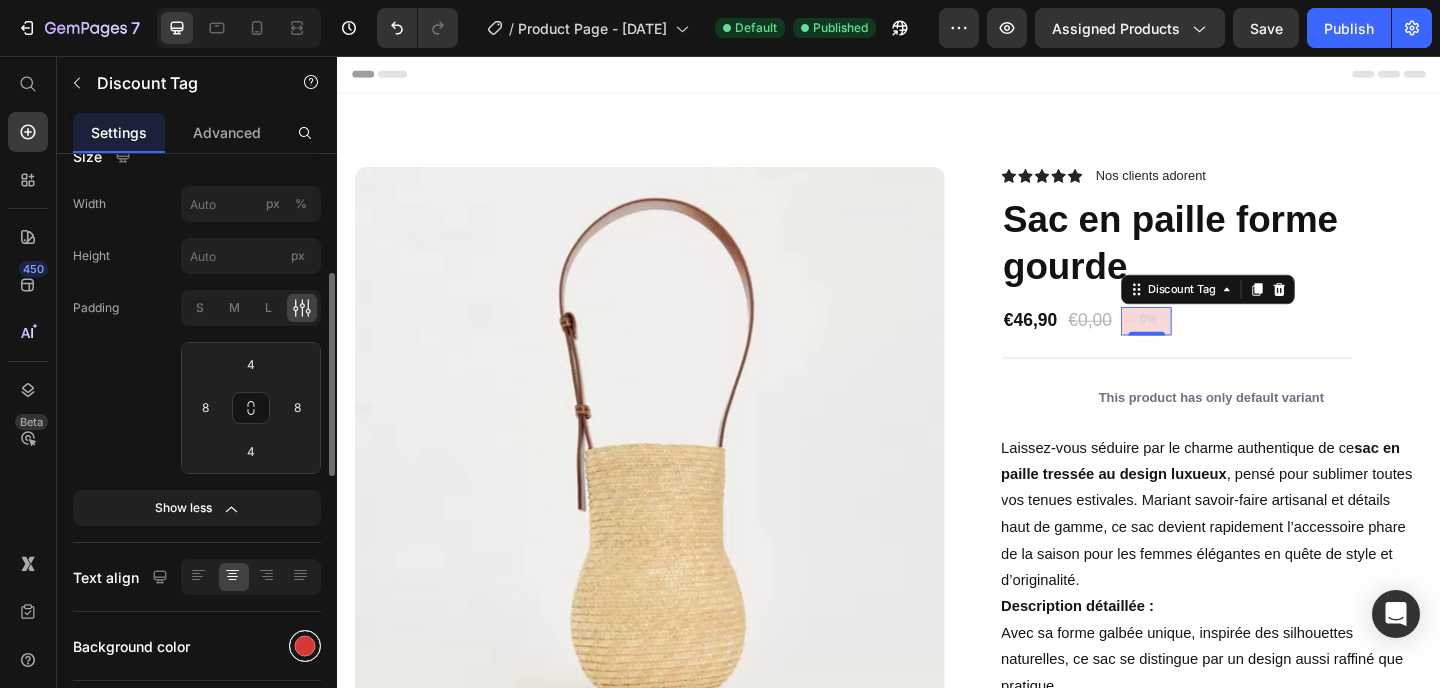 type on "-" 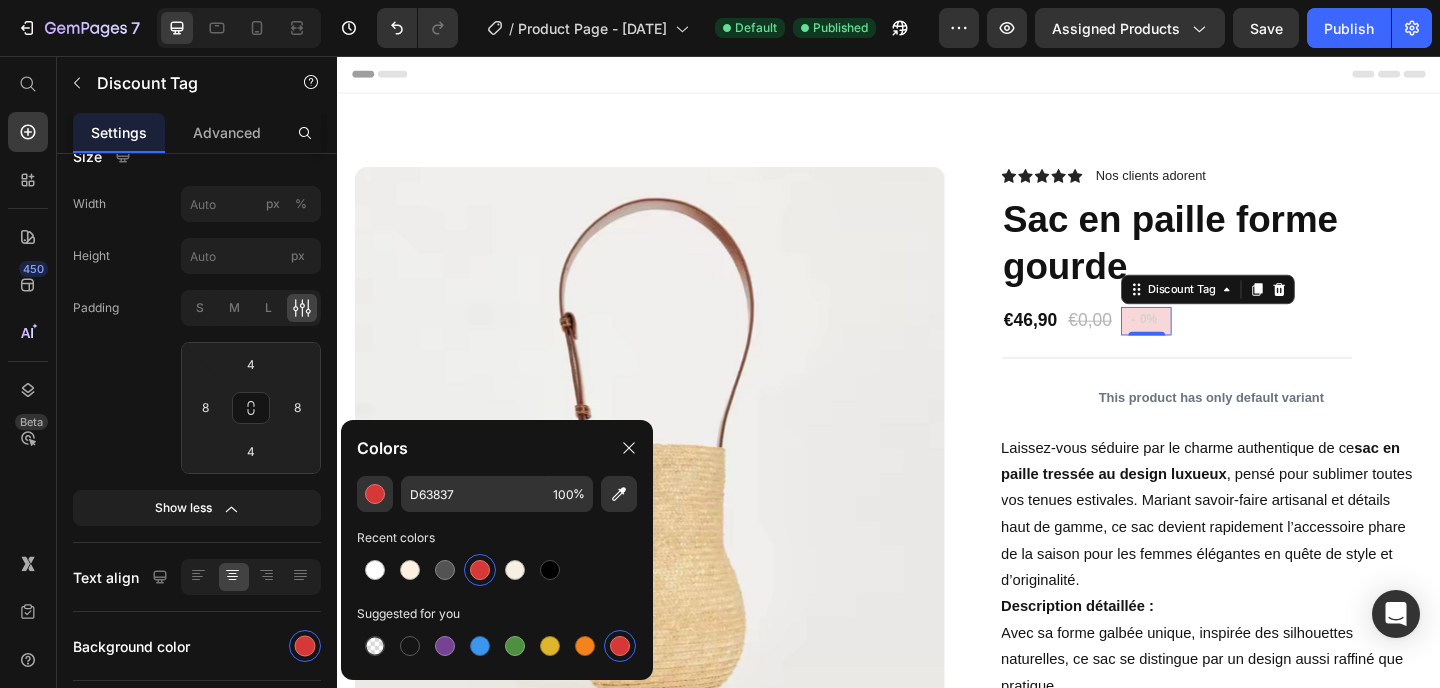 click at bounding box center [480, 570] 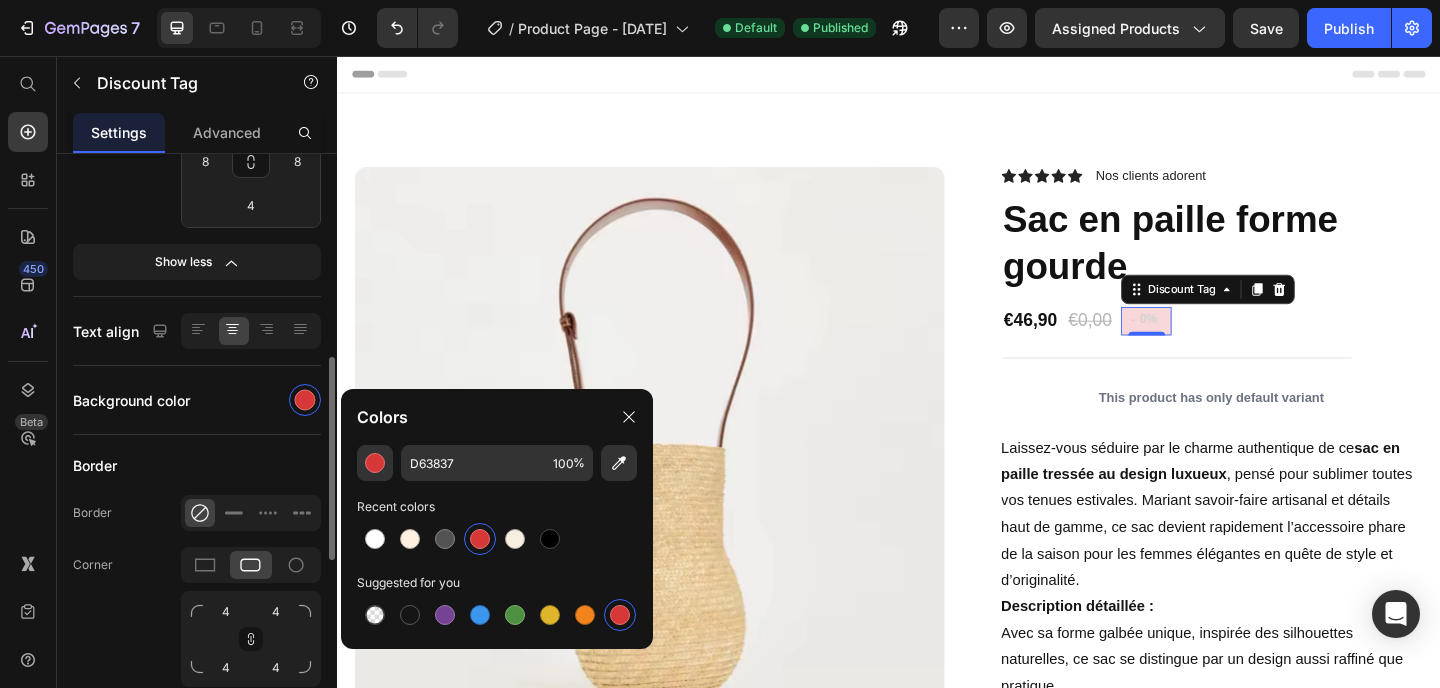 scroll, scrollTop: 991, scrollLeft: 0, axis: vertical 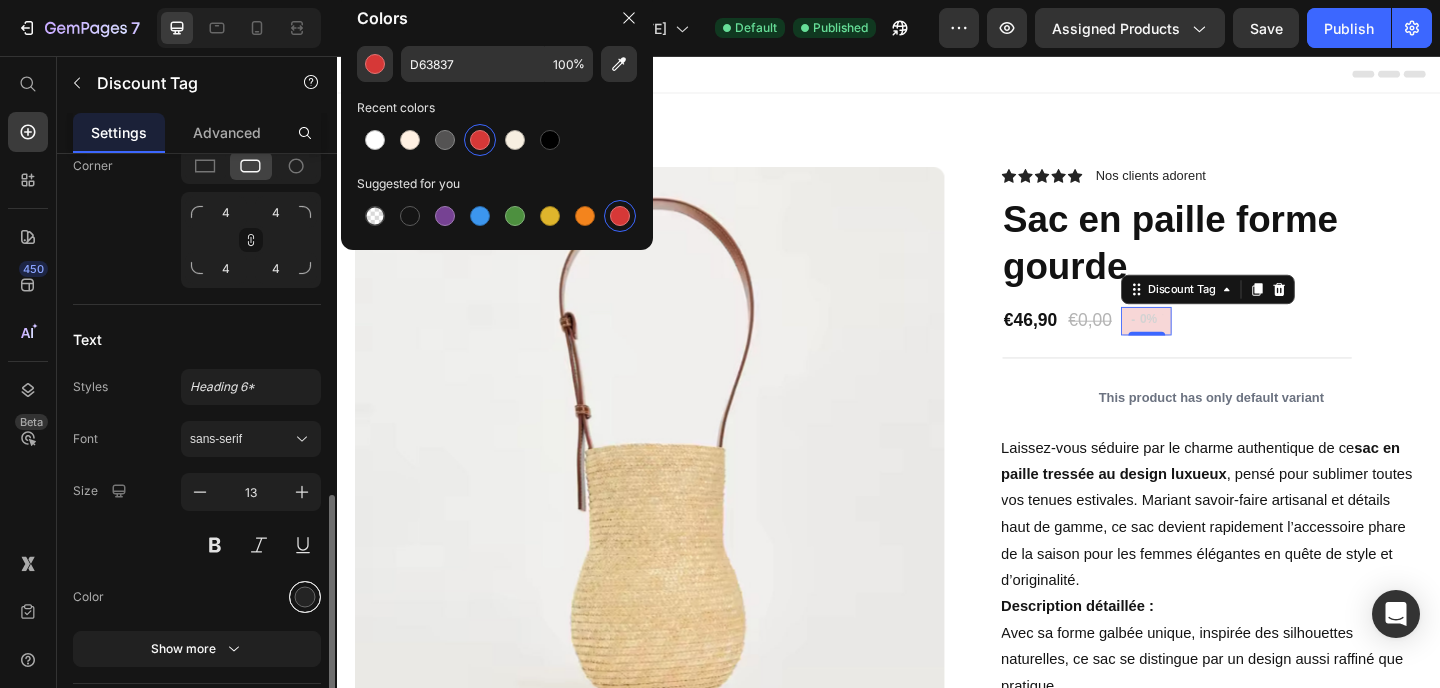 click at bounding box center [305, 597] 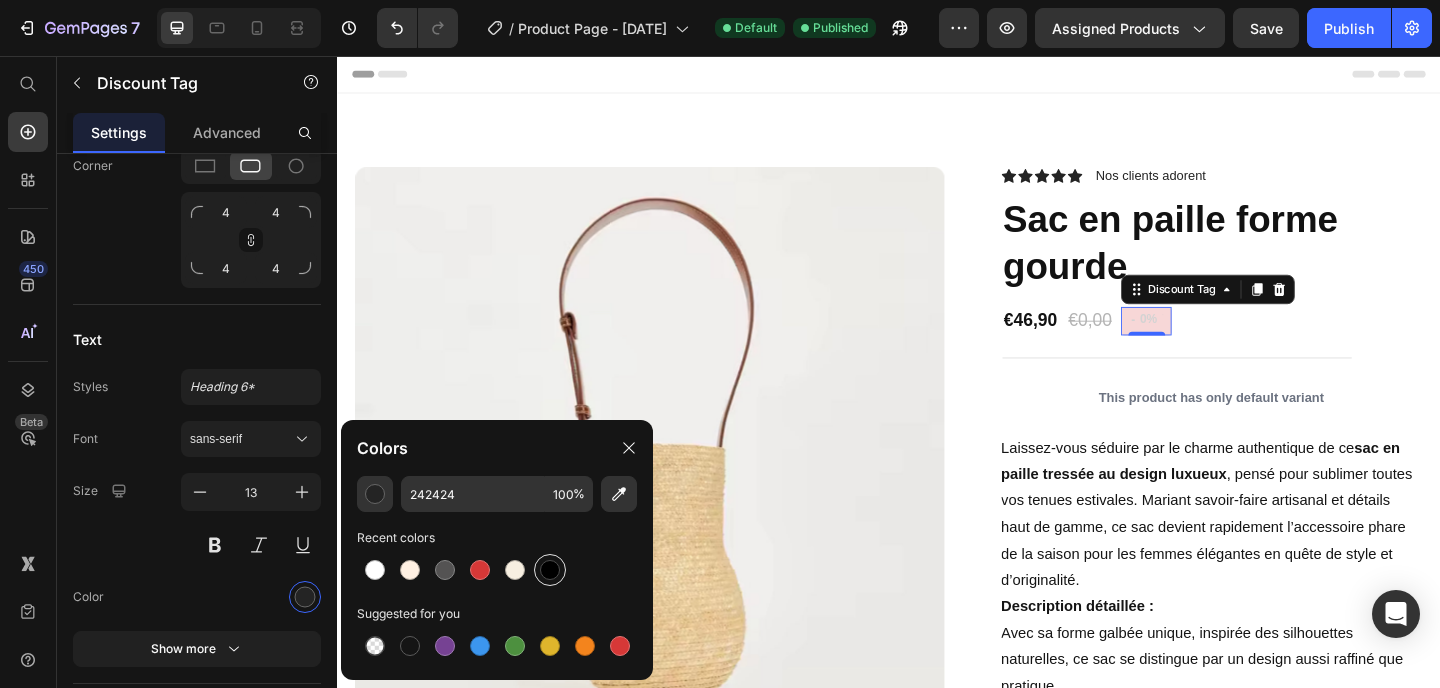 click at bounding box center [550, 570] 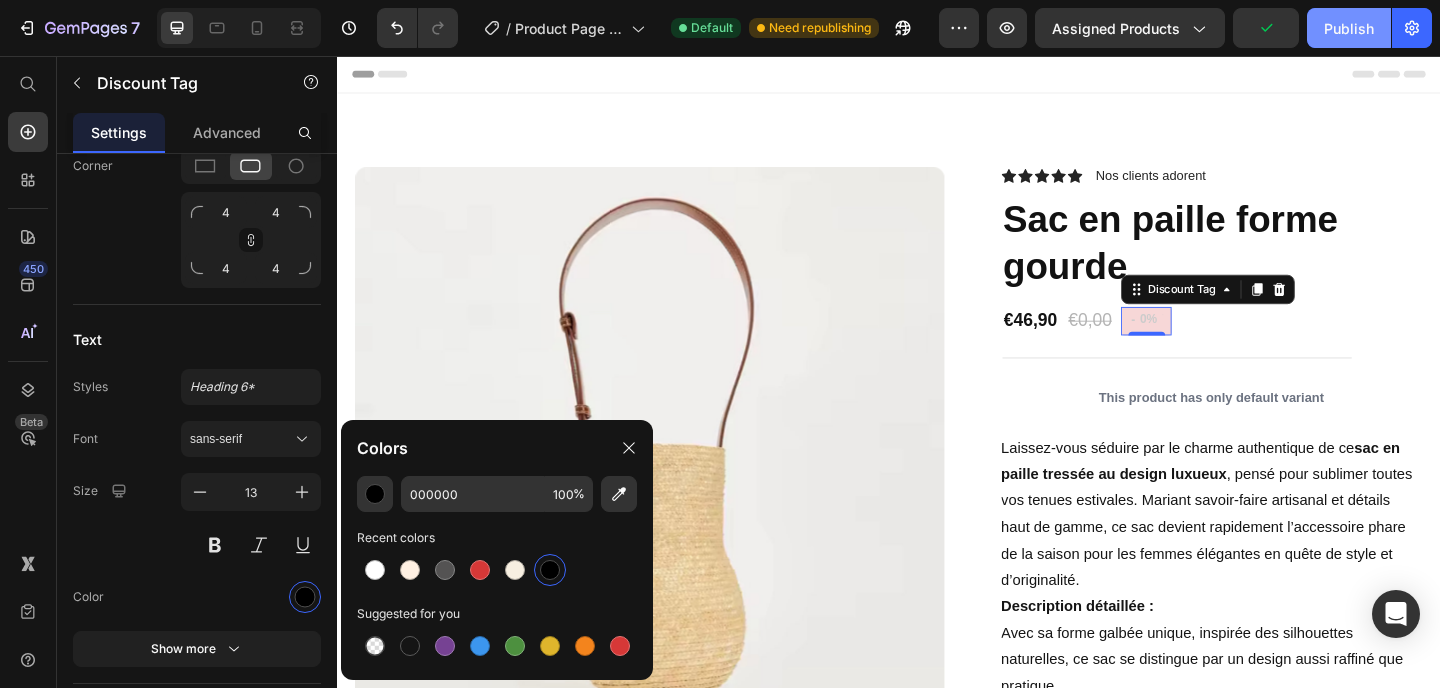 click on "Publish" at bounding box center (1349, 28) 